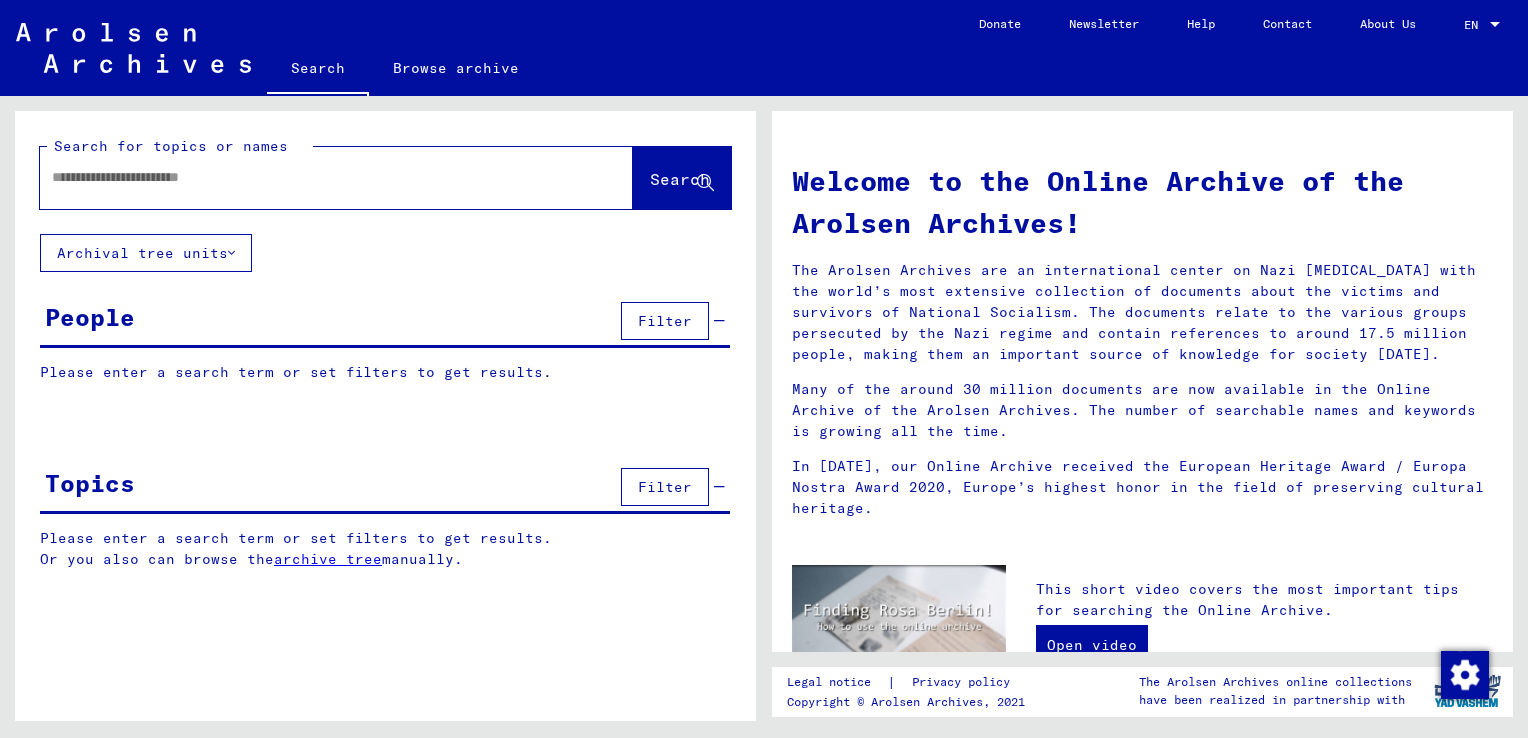 scroll, scrollTop: 0, scrollLeft: 0, axis: both 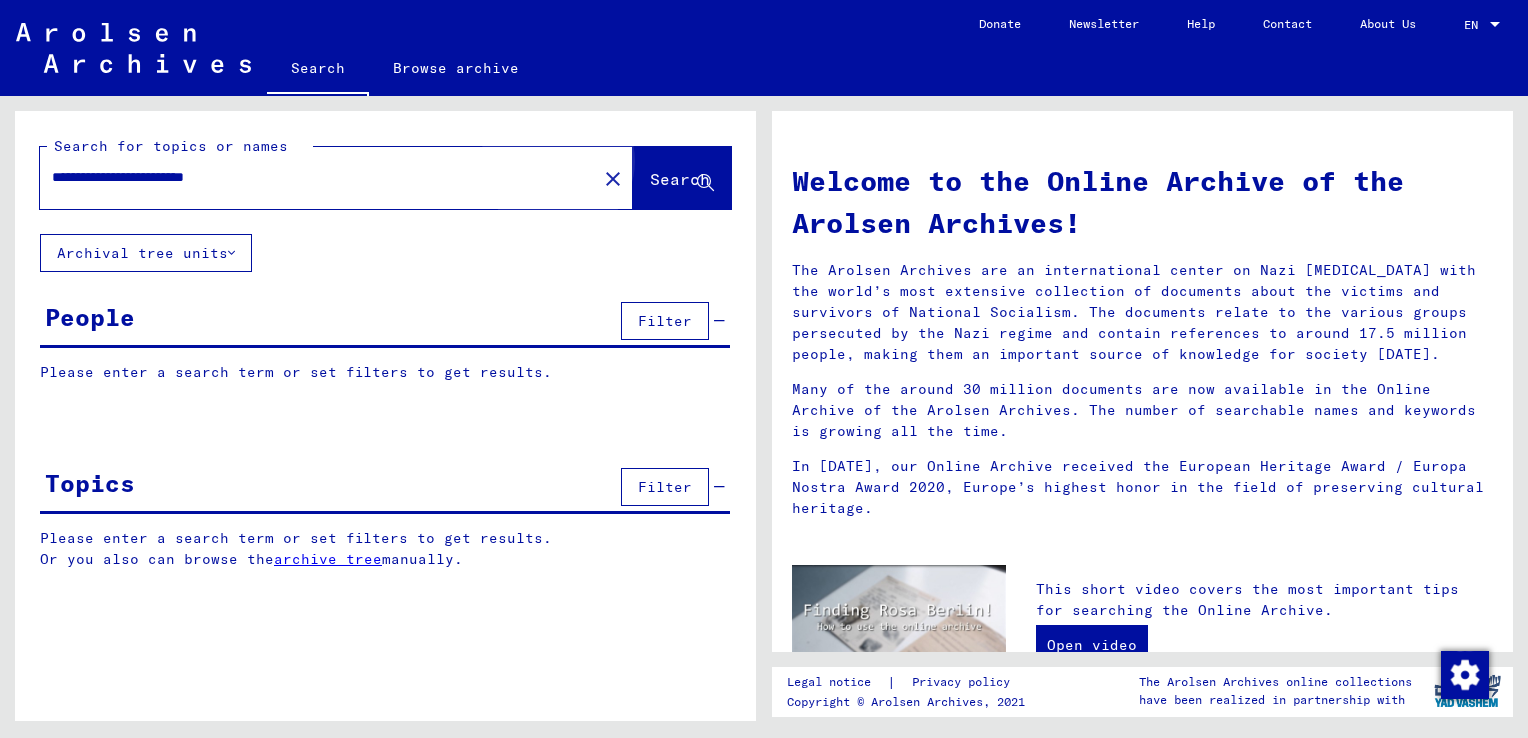 click on "Search" 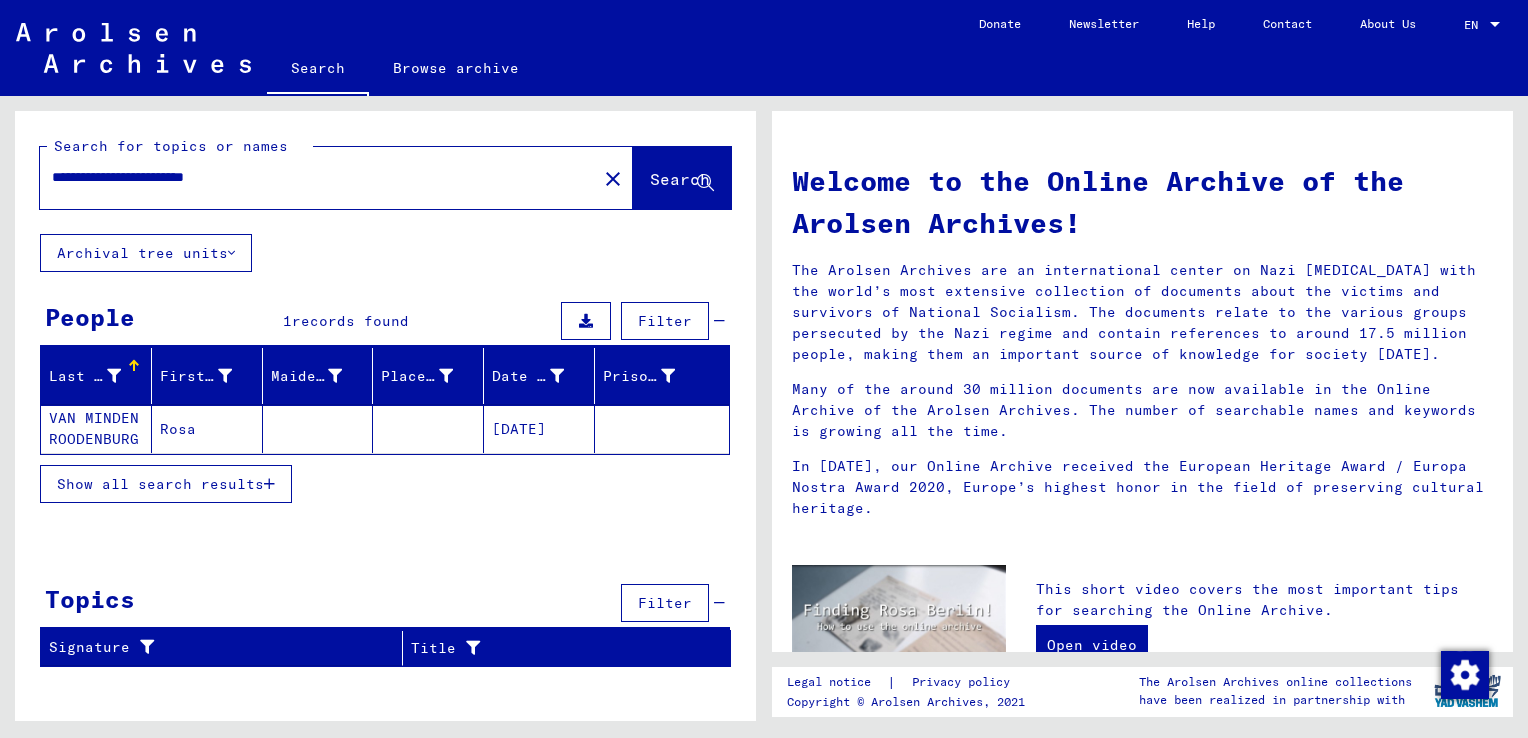 click on "[DATE]" 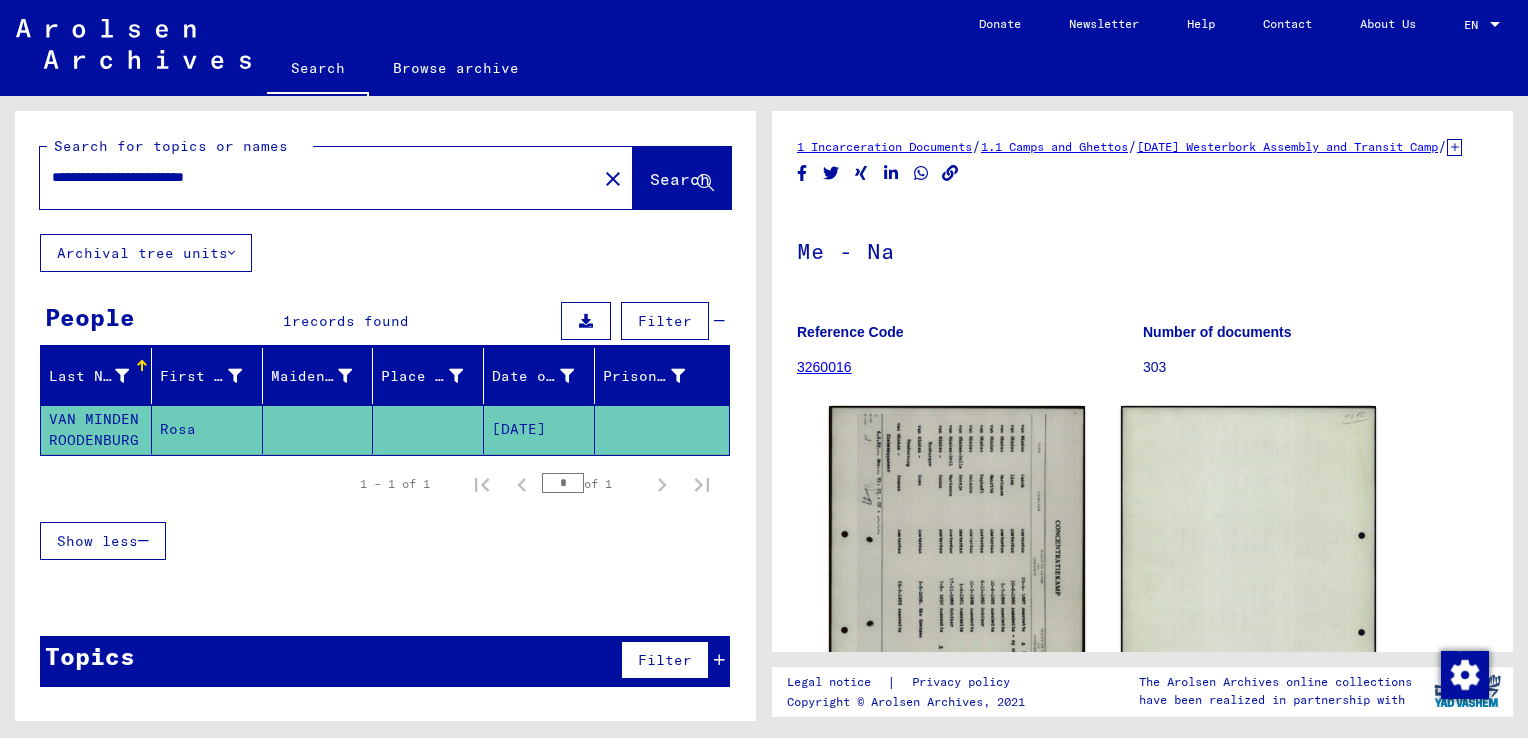 scroll, scrollTop: 0, scrollLeft: 0, axis: both 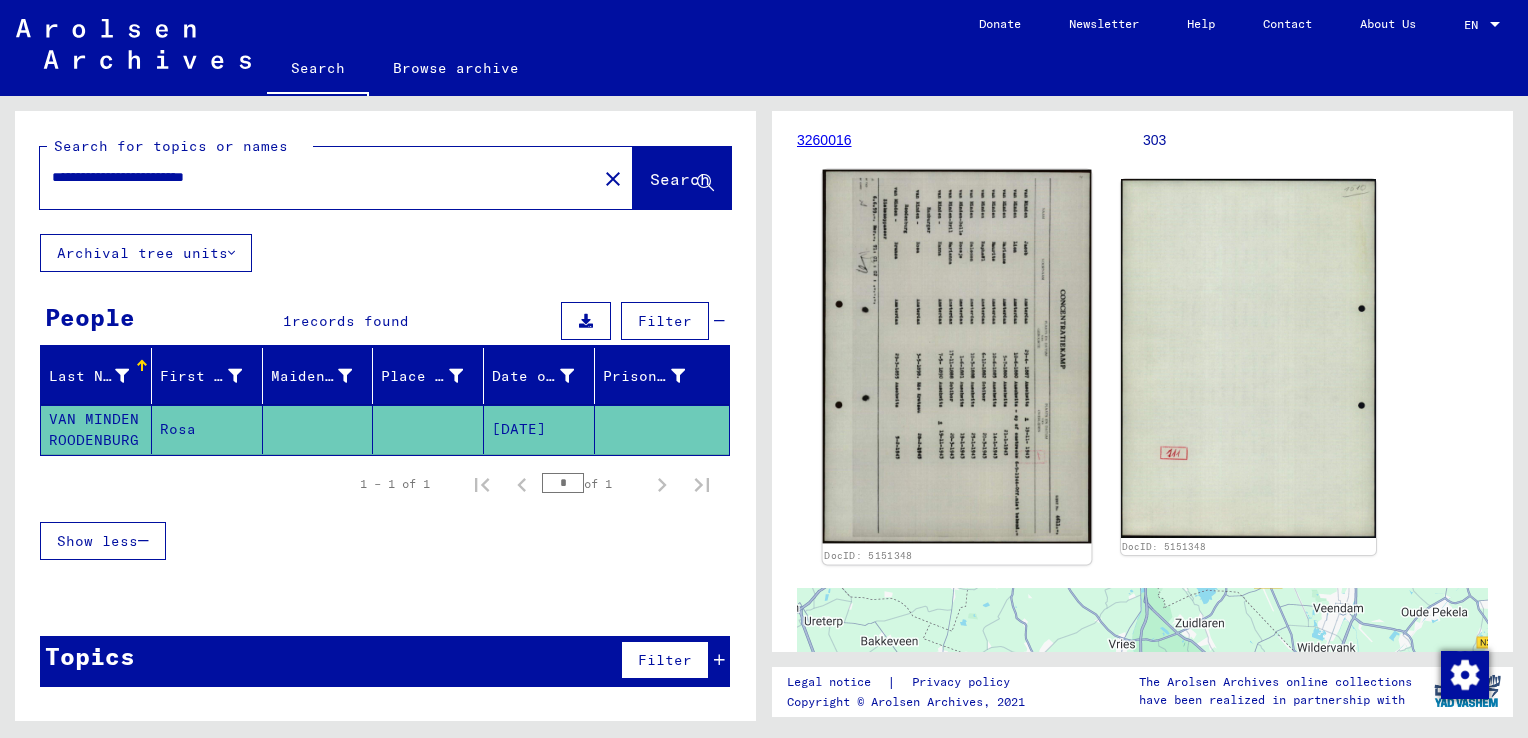 click 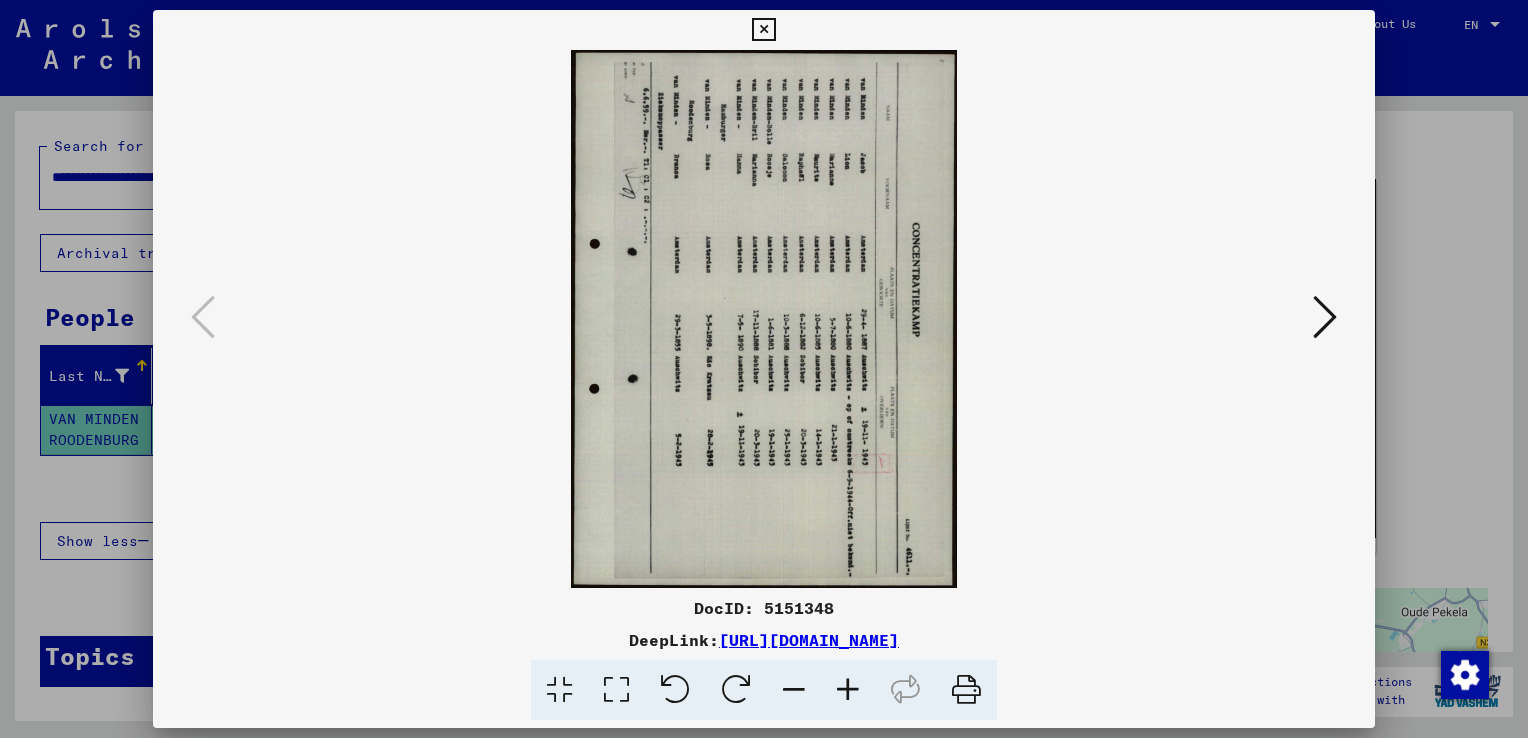 click at bounding box center (675, 690) 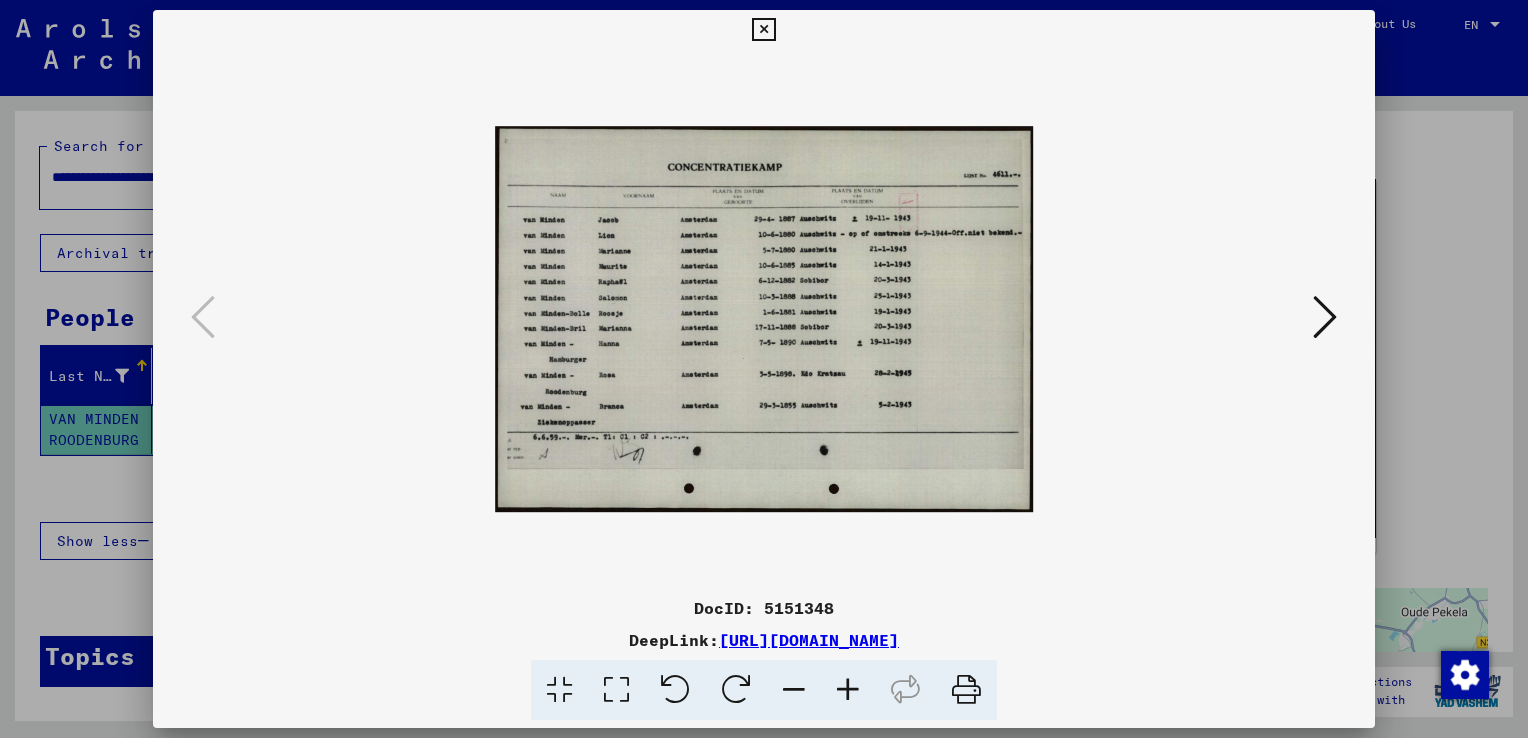 click at bounding box center [763, 30] 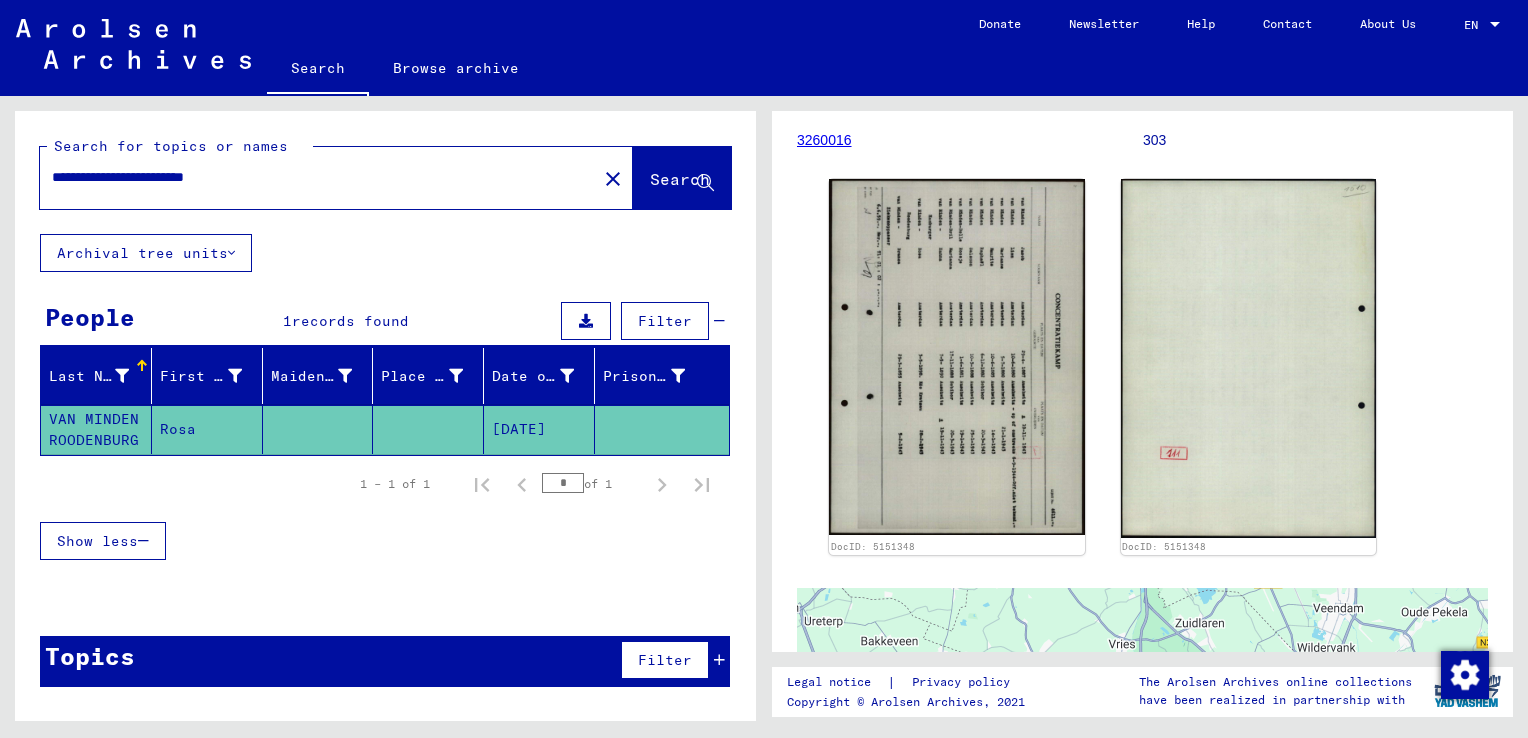 drag, startPoint x: 300, startPoint y: 181, endPoint x: 242, endPoint y: 176, distance: 58.21512 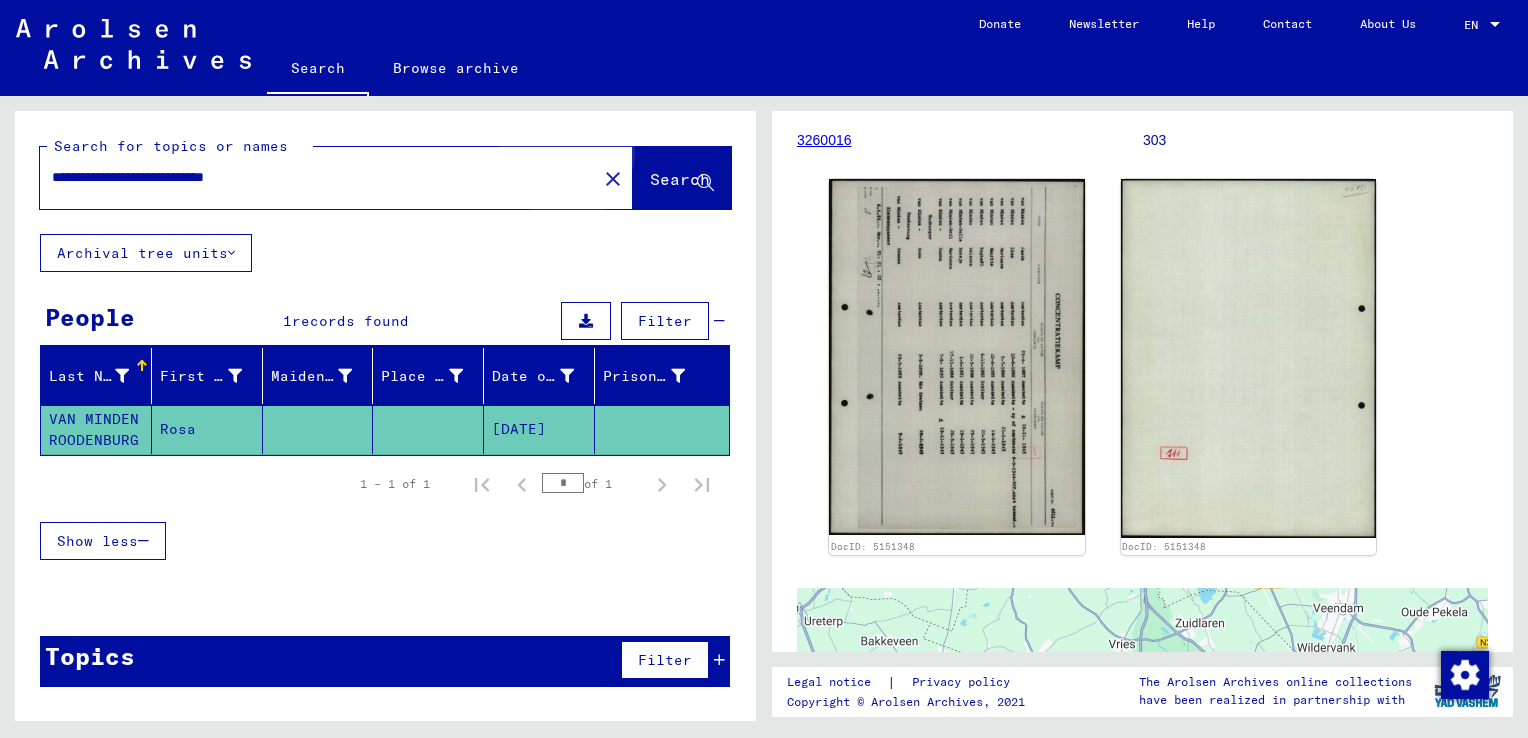 click on "Search" 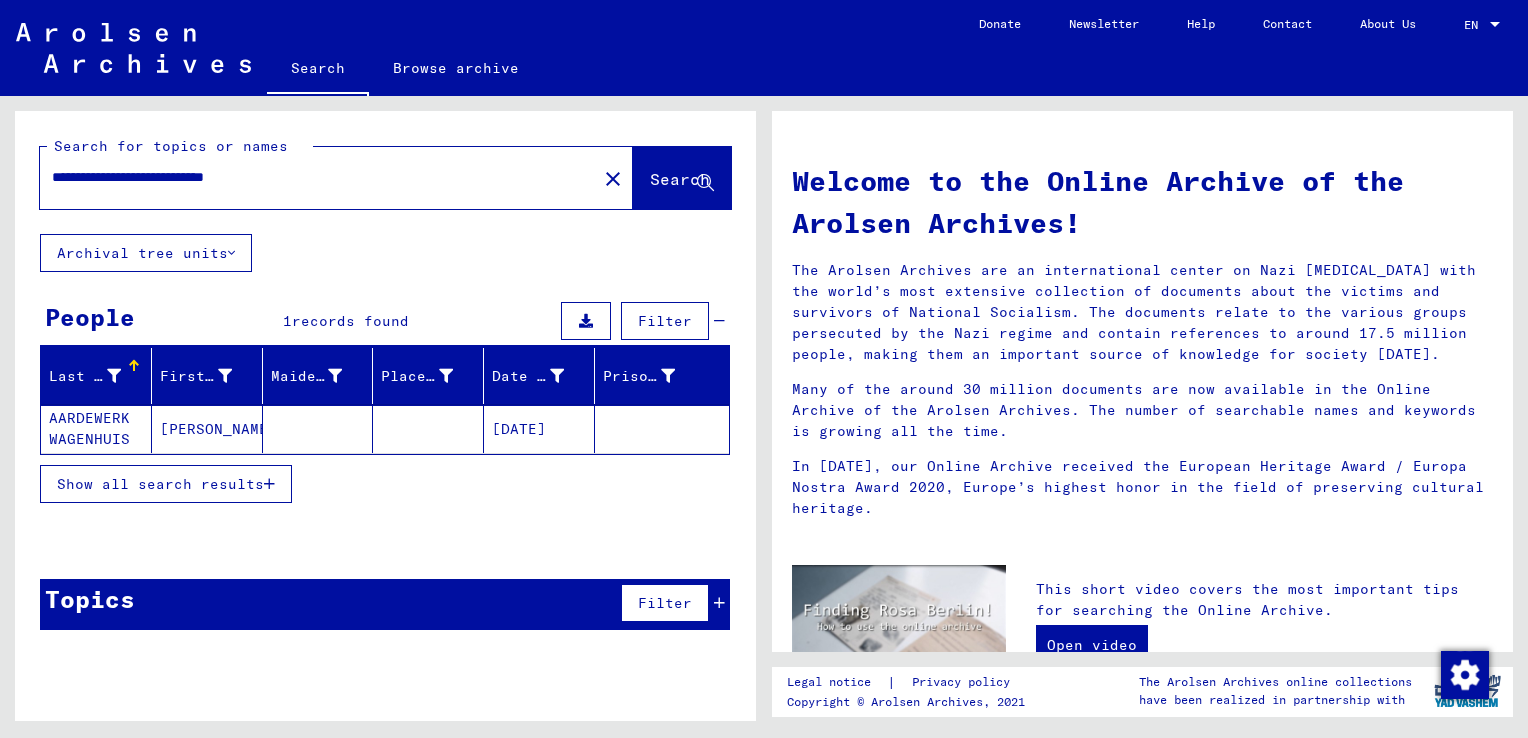 click on "[DATE]" 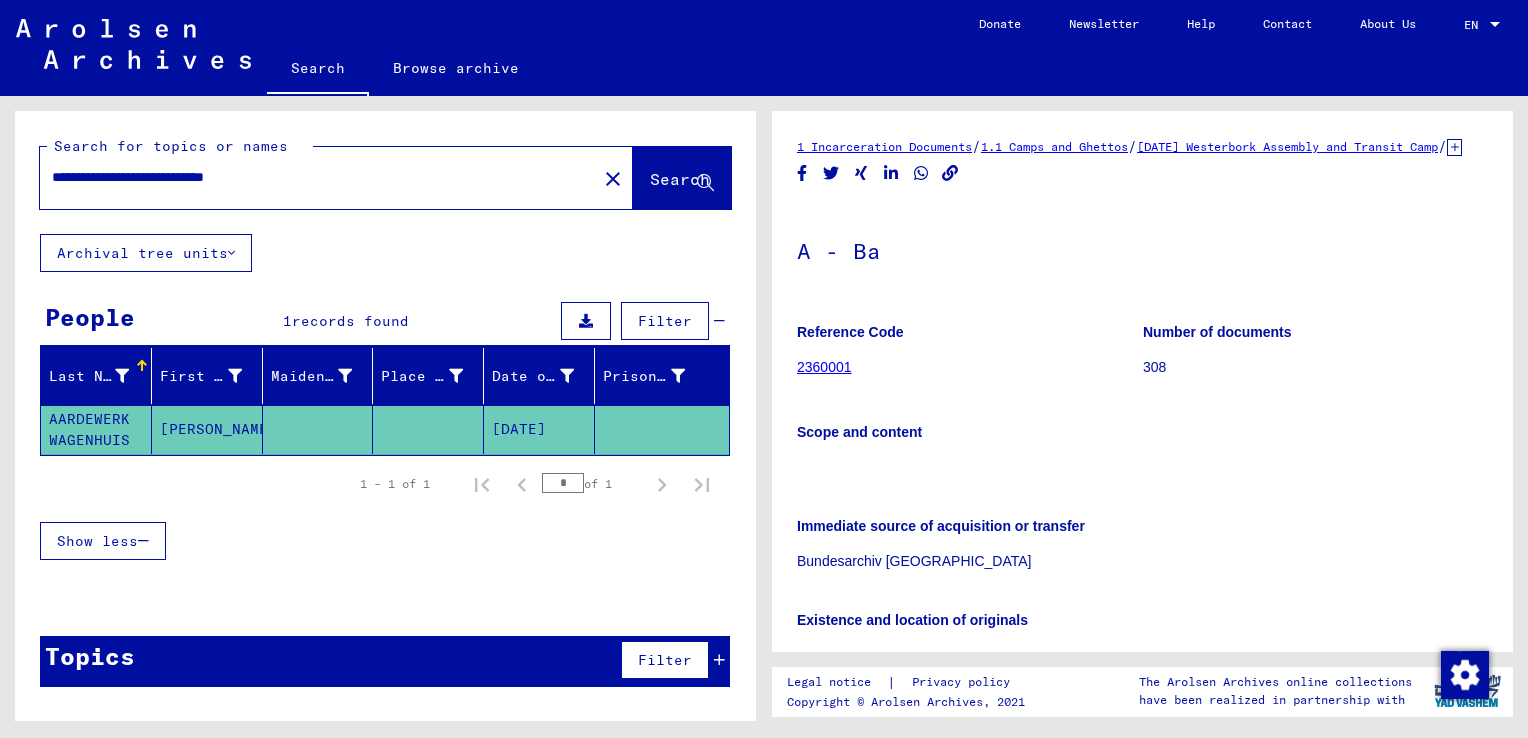 scroll, scrollTop: 0, scrollLeft: 0, axis: both 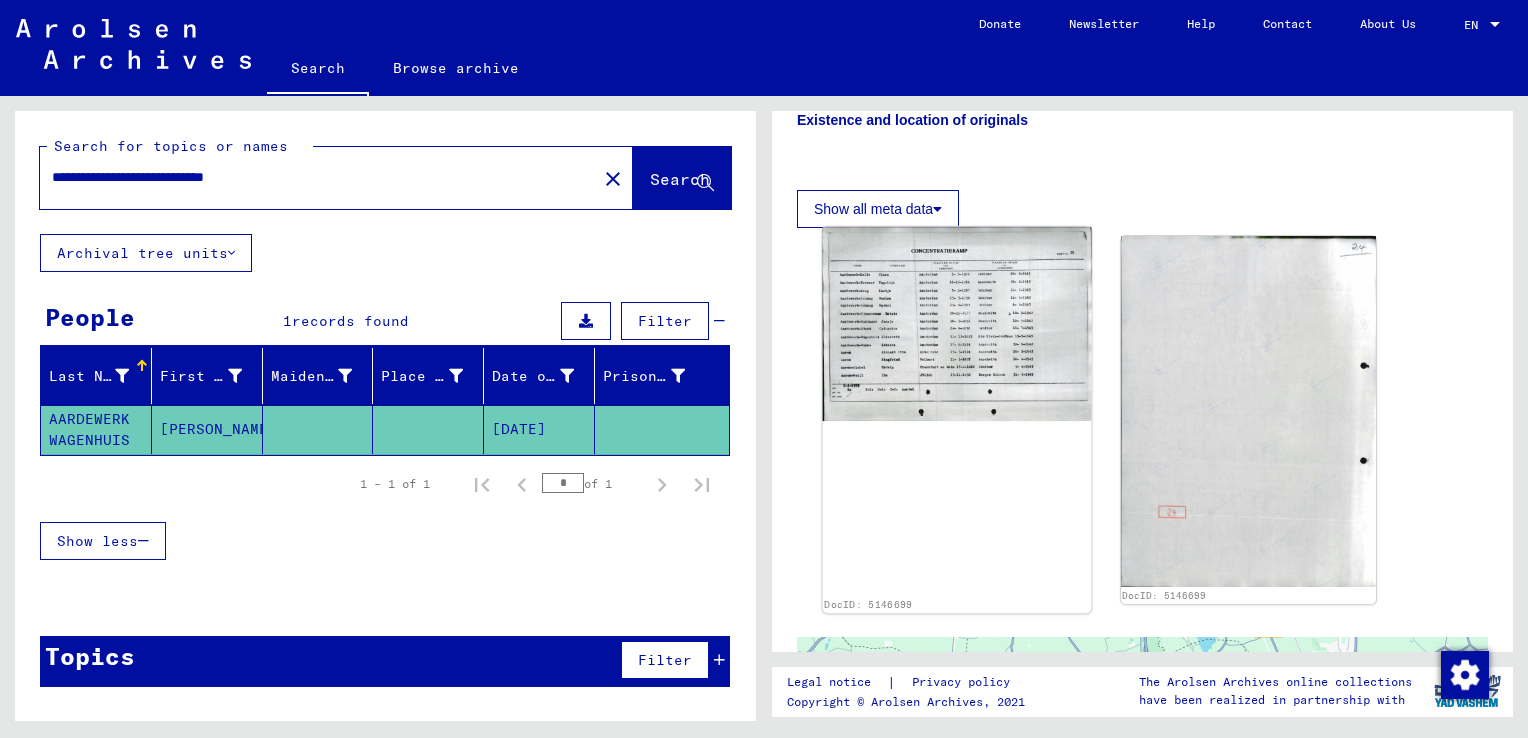 click 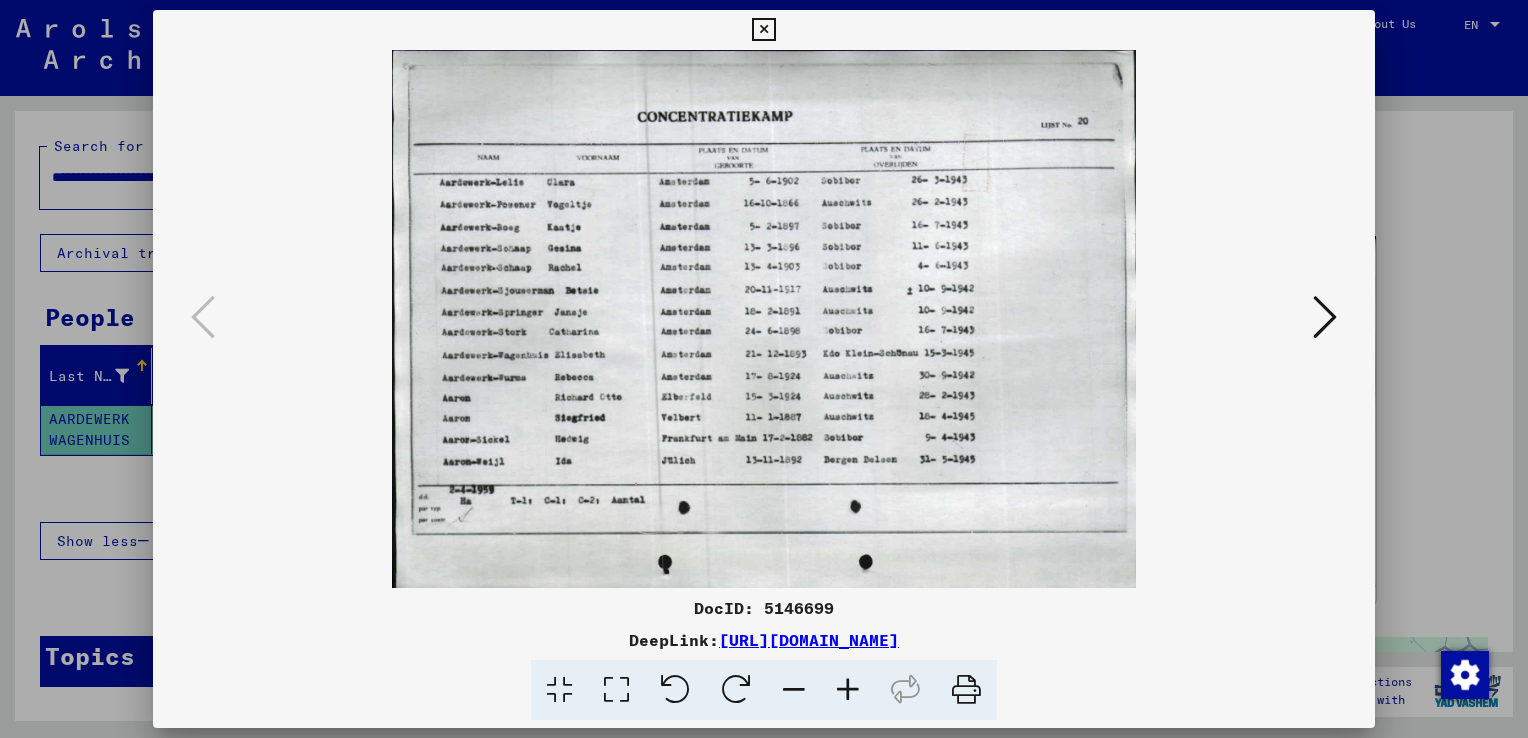click at bounding box center (1325, 317) 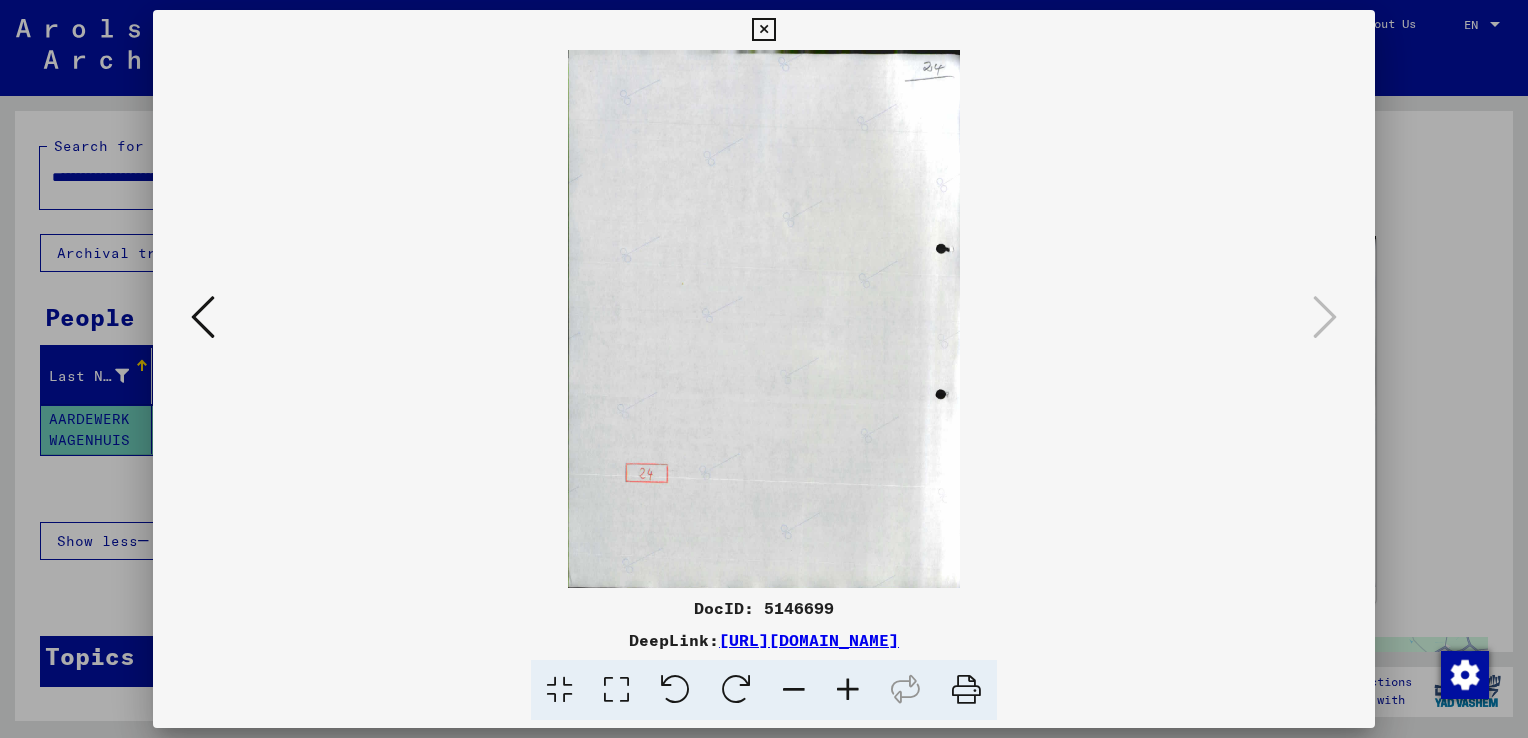 click at bounding box center (203, 317) 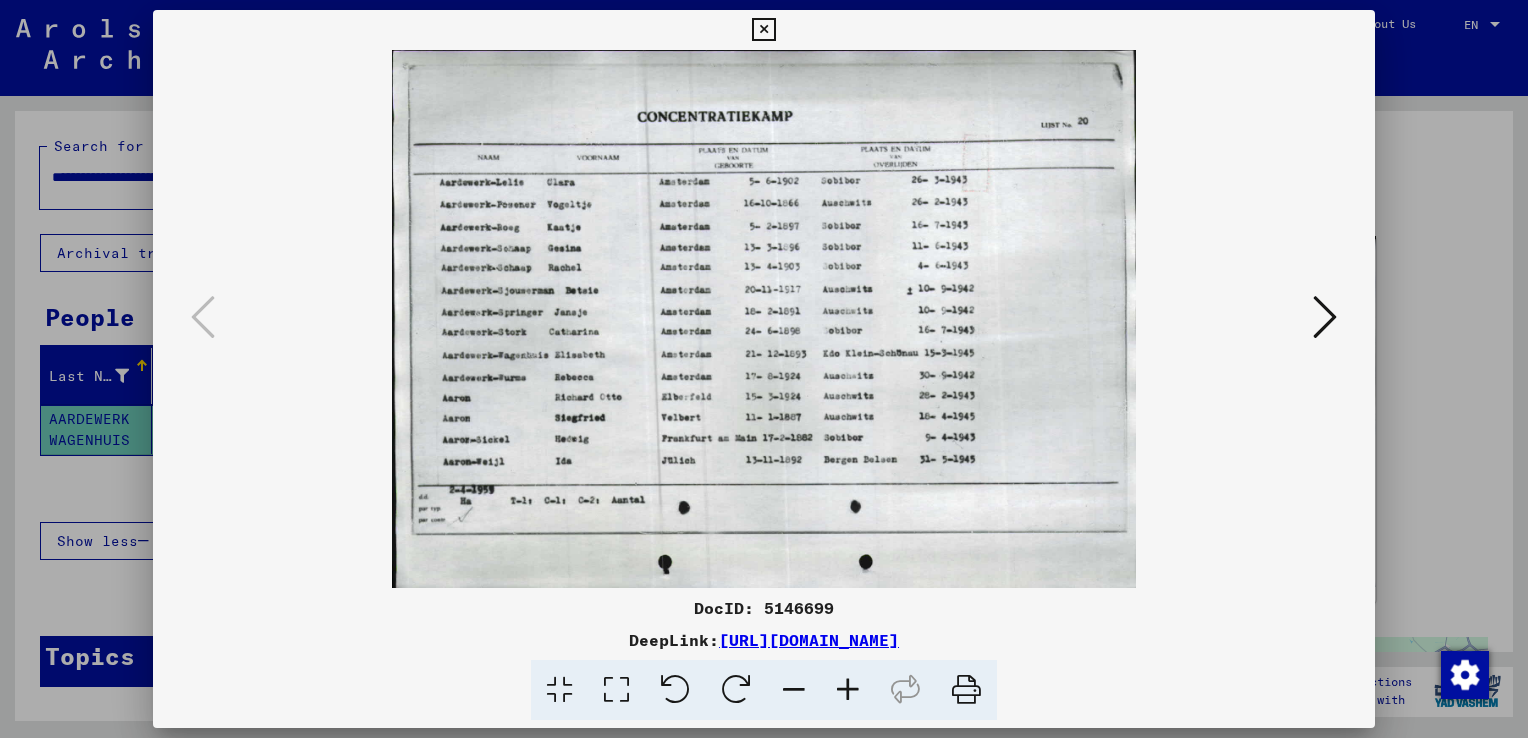 click at bounding box center (763, 30) 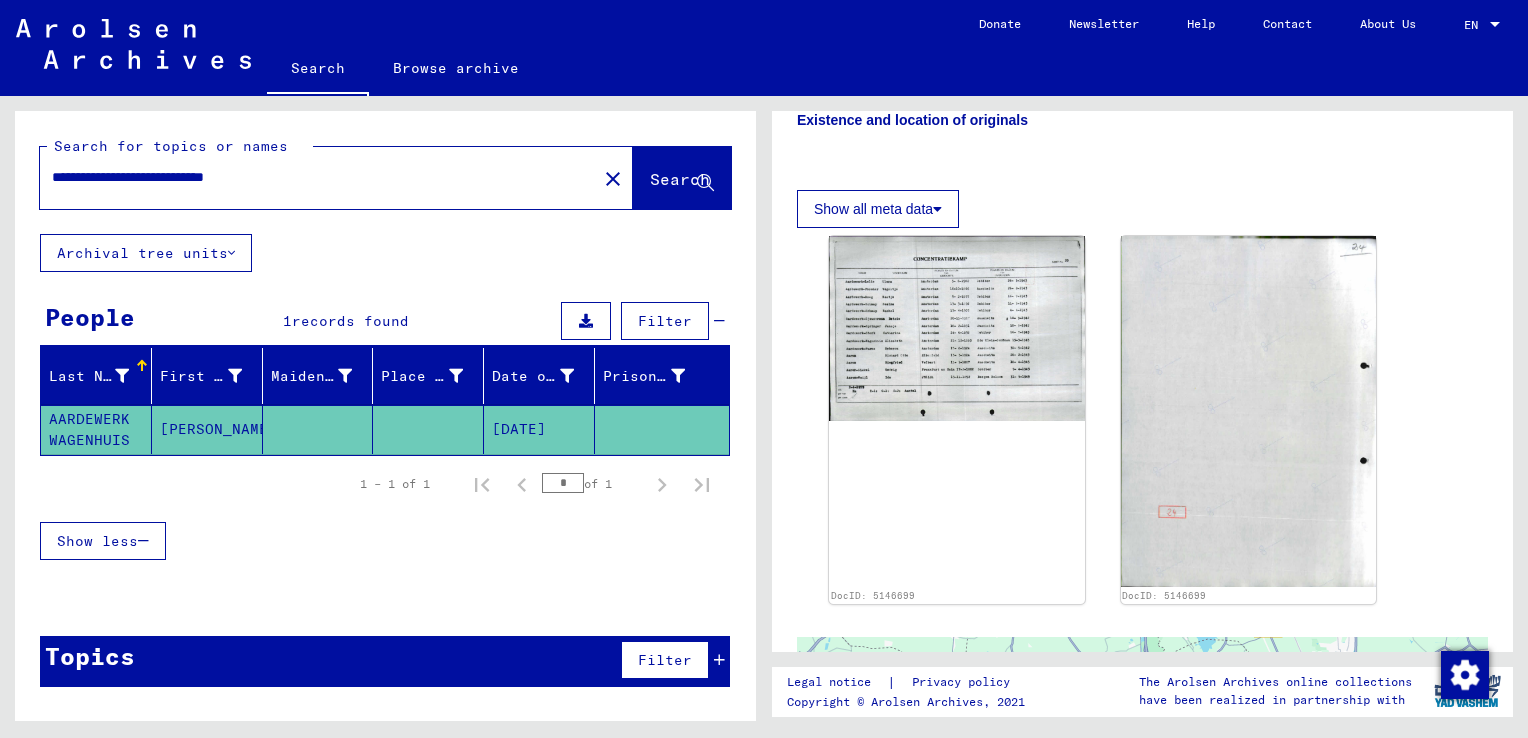 drag, startPoint x: 319, startPoint y: 187, endPoint x: 48, endPoint y: 183, distance: 271.0295 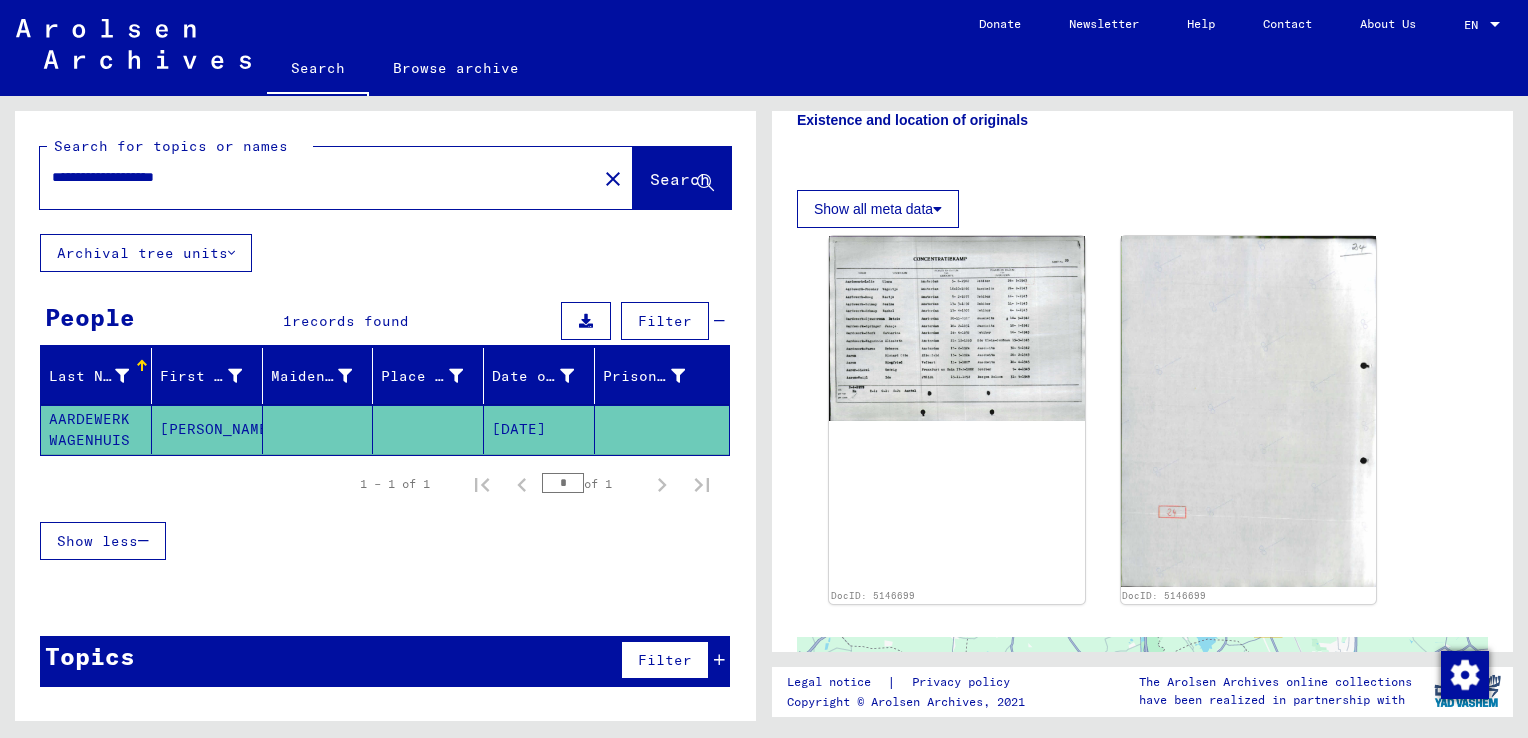 type on "**********" 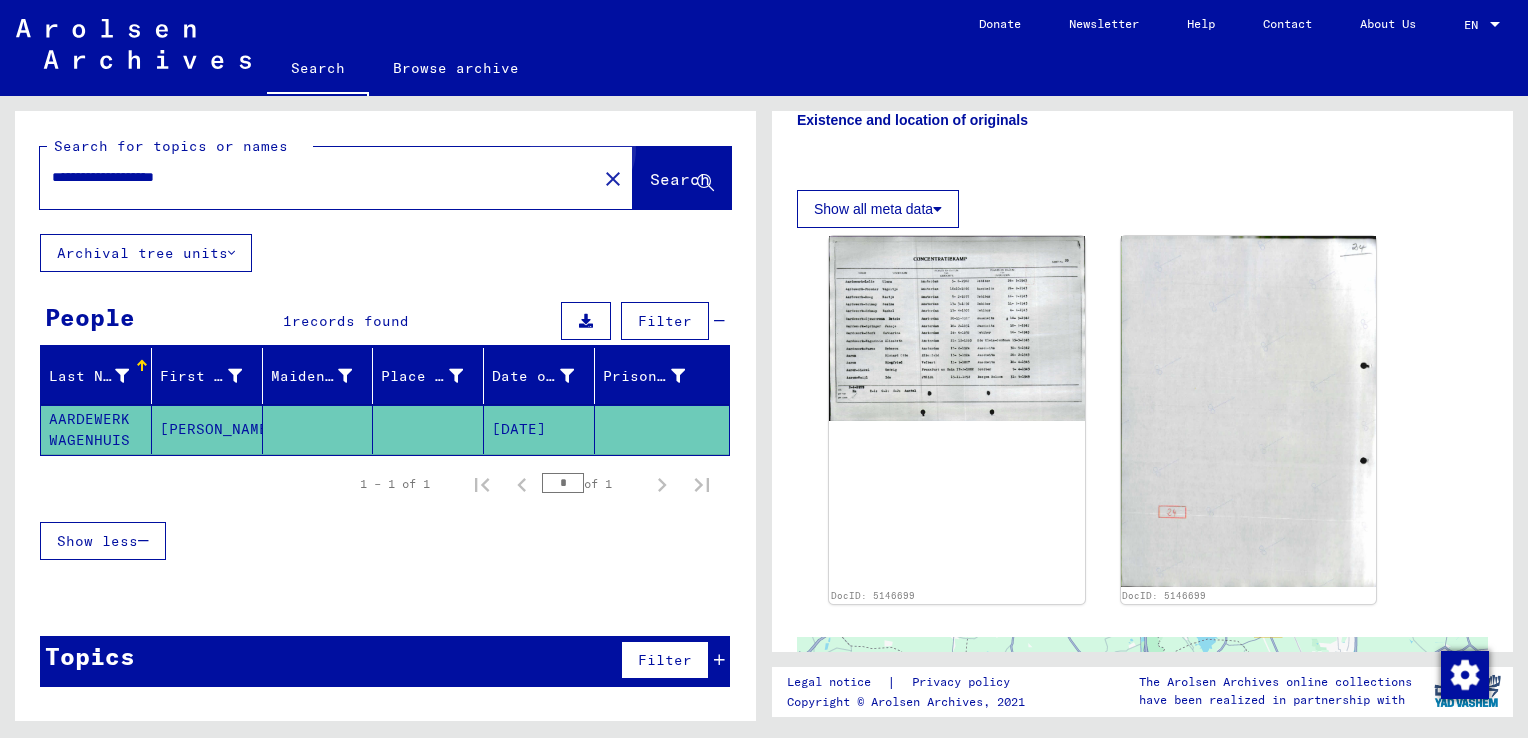 click on "Search" 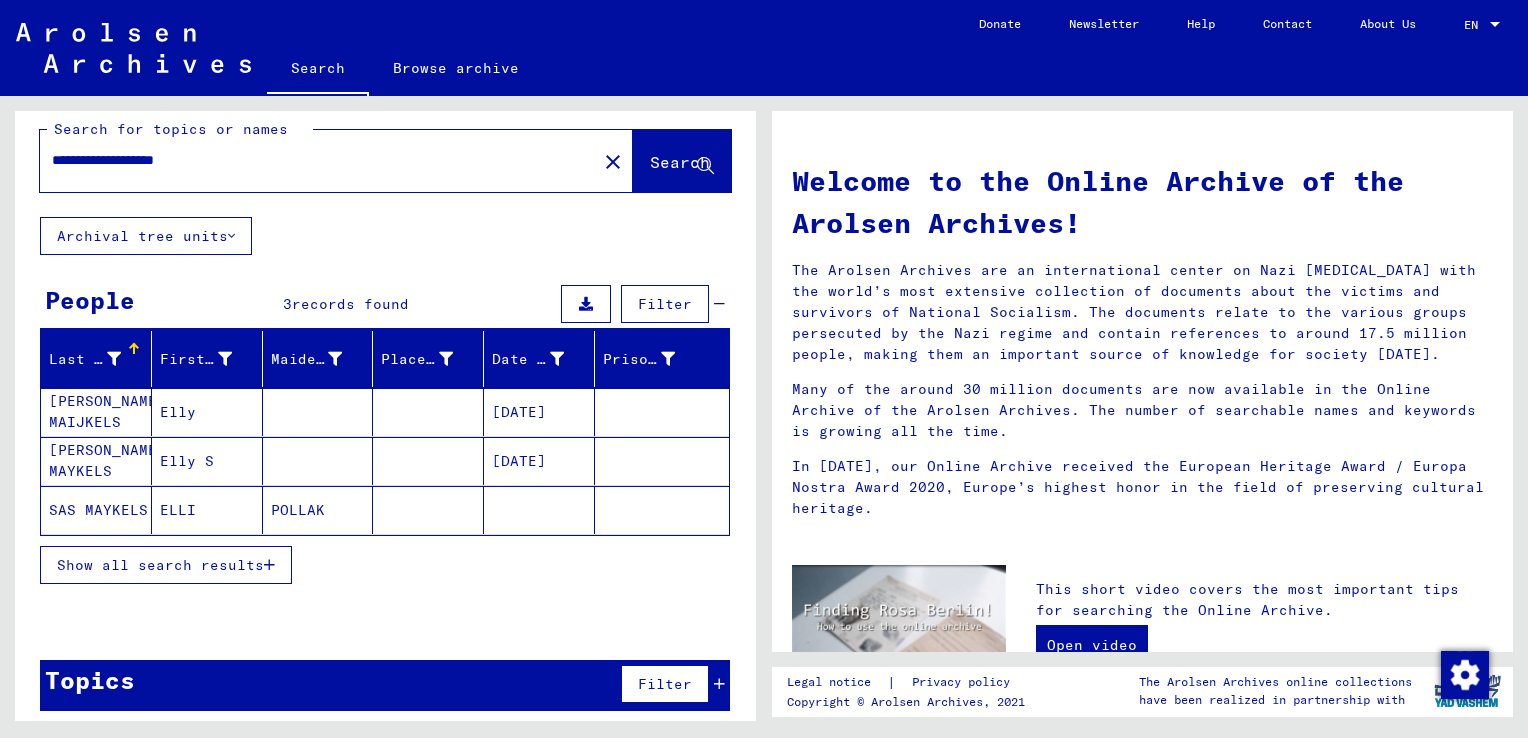 scroll, scrollTop: 23, scrollLeft: 0, axis: vertical 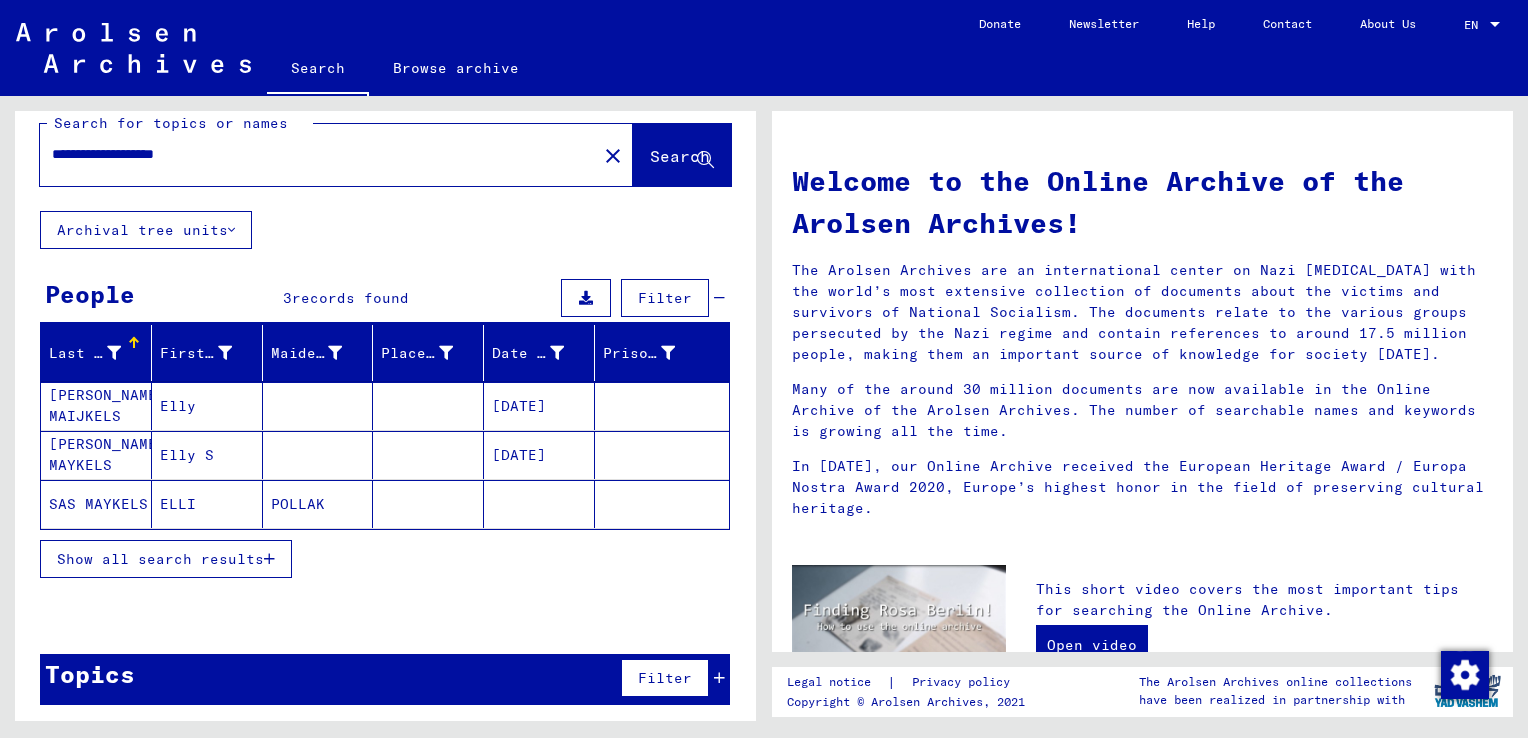 click on "[DATE]" at bounding box center [539, 504] 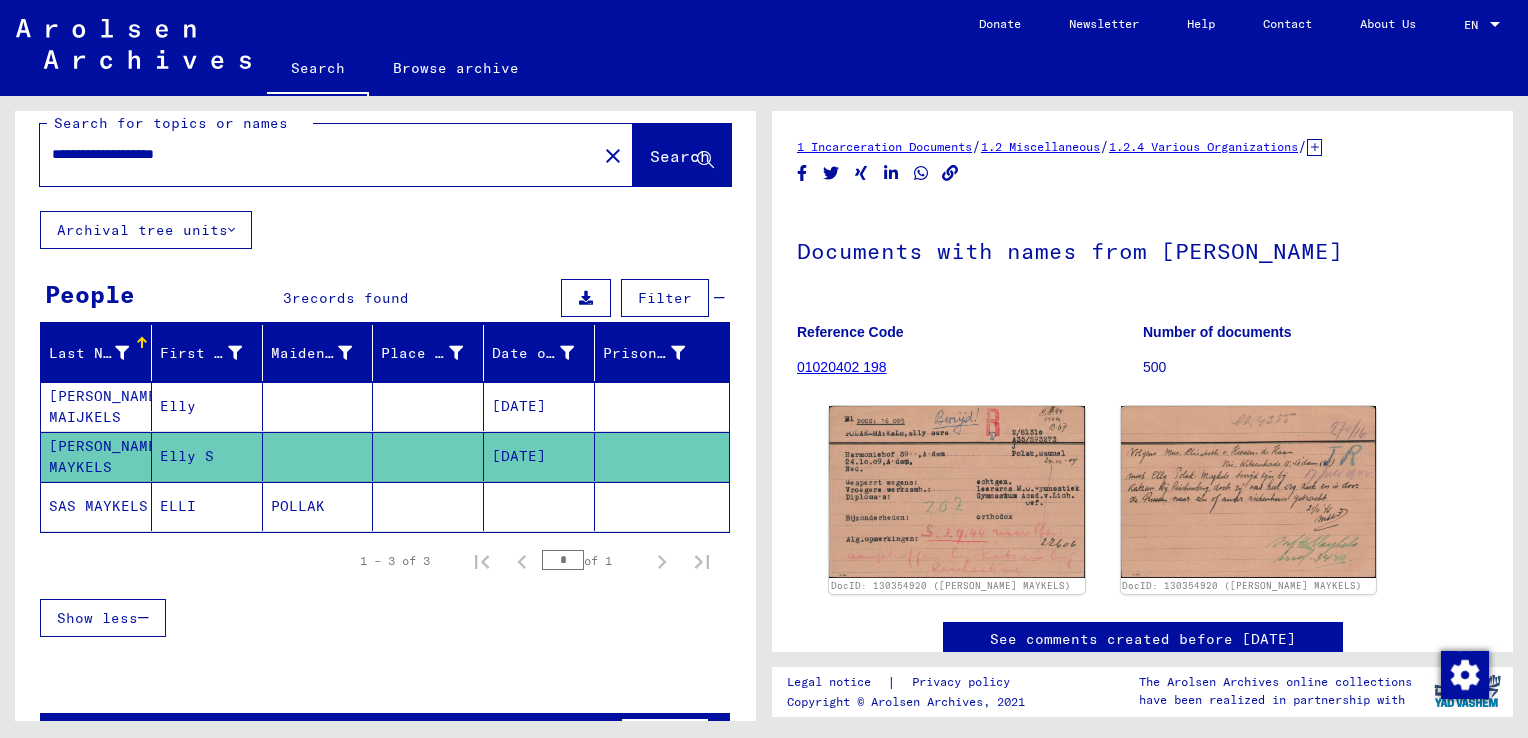 scroll, scrollTop: 0, scrollLeft: 0, axis: both 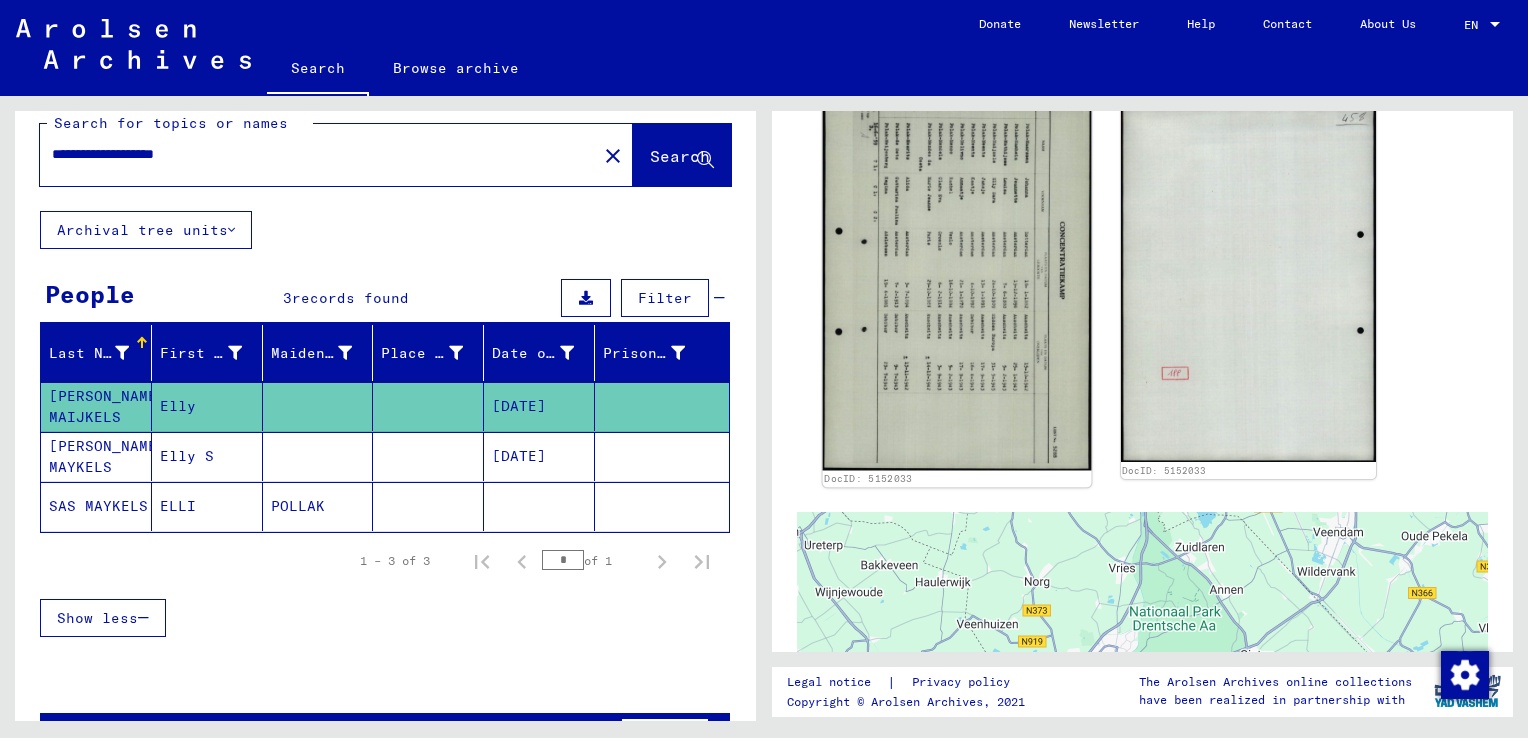 click 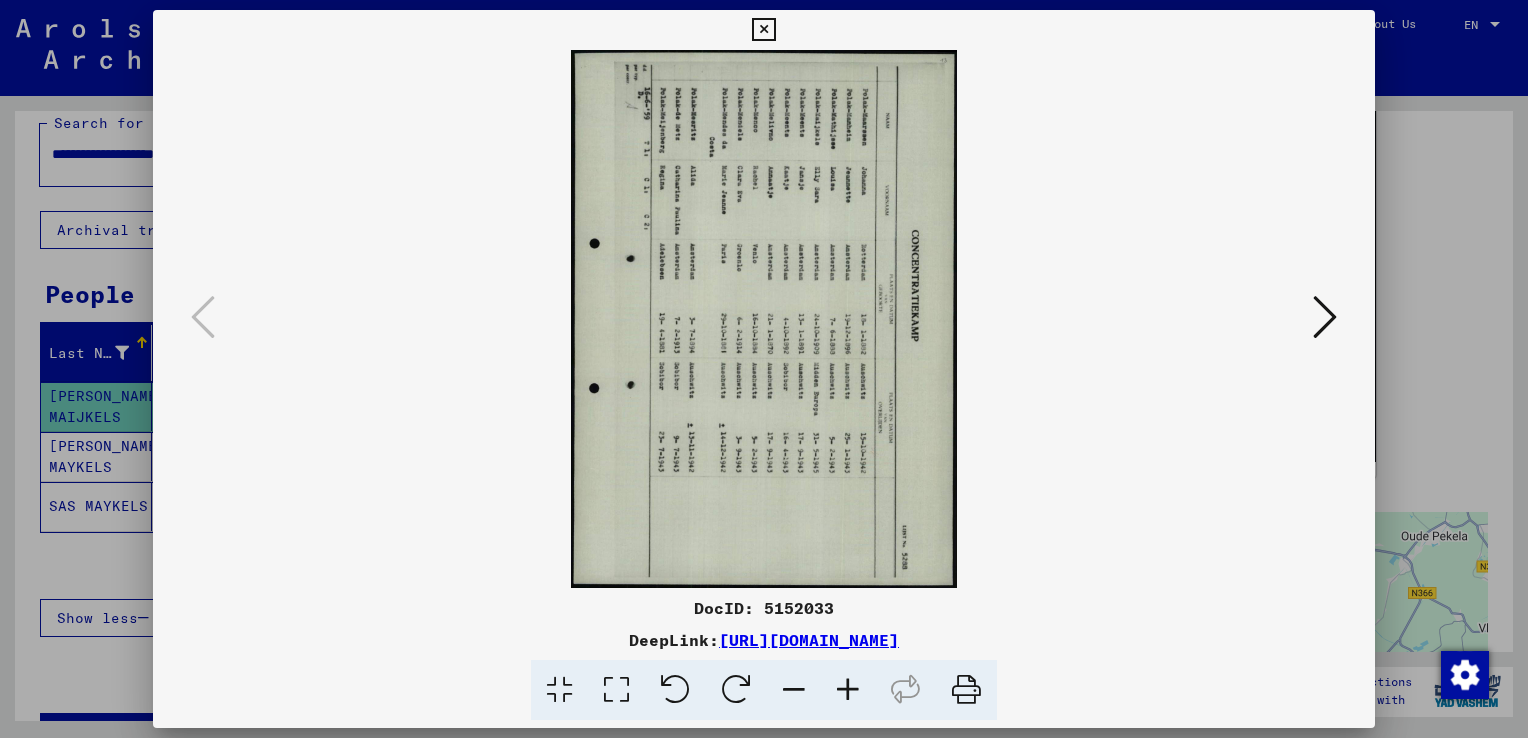 click at bounding box center (675, 690) 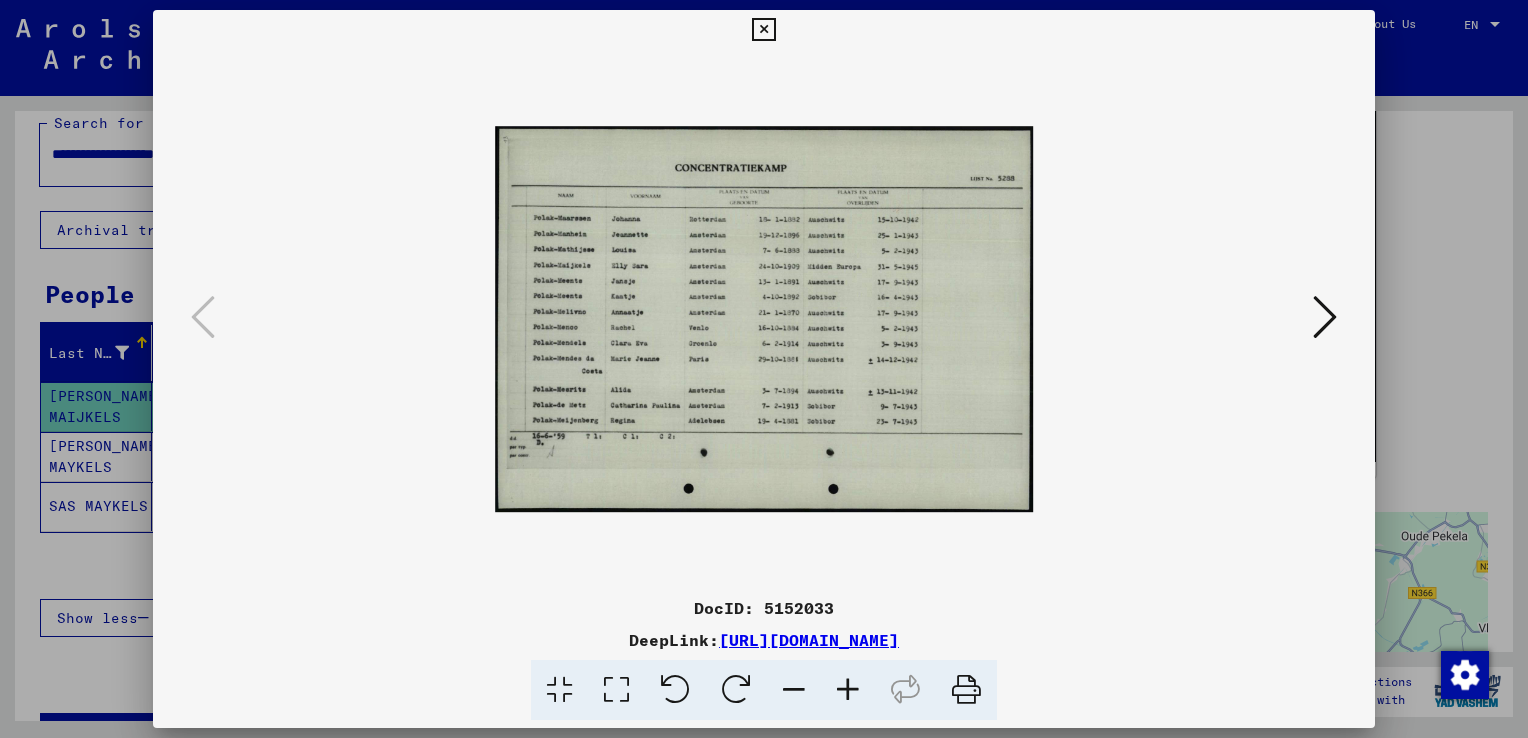 click at bounding box center [764, 318] 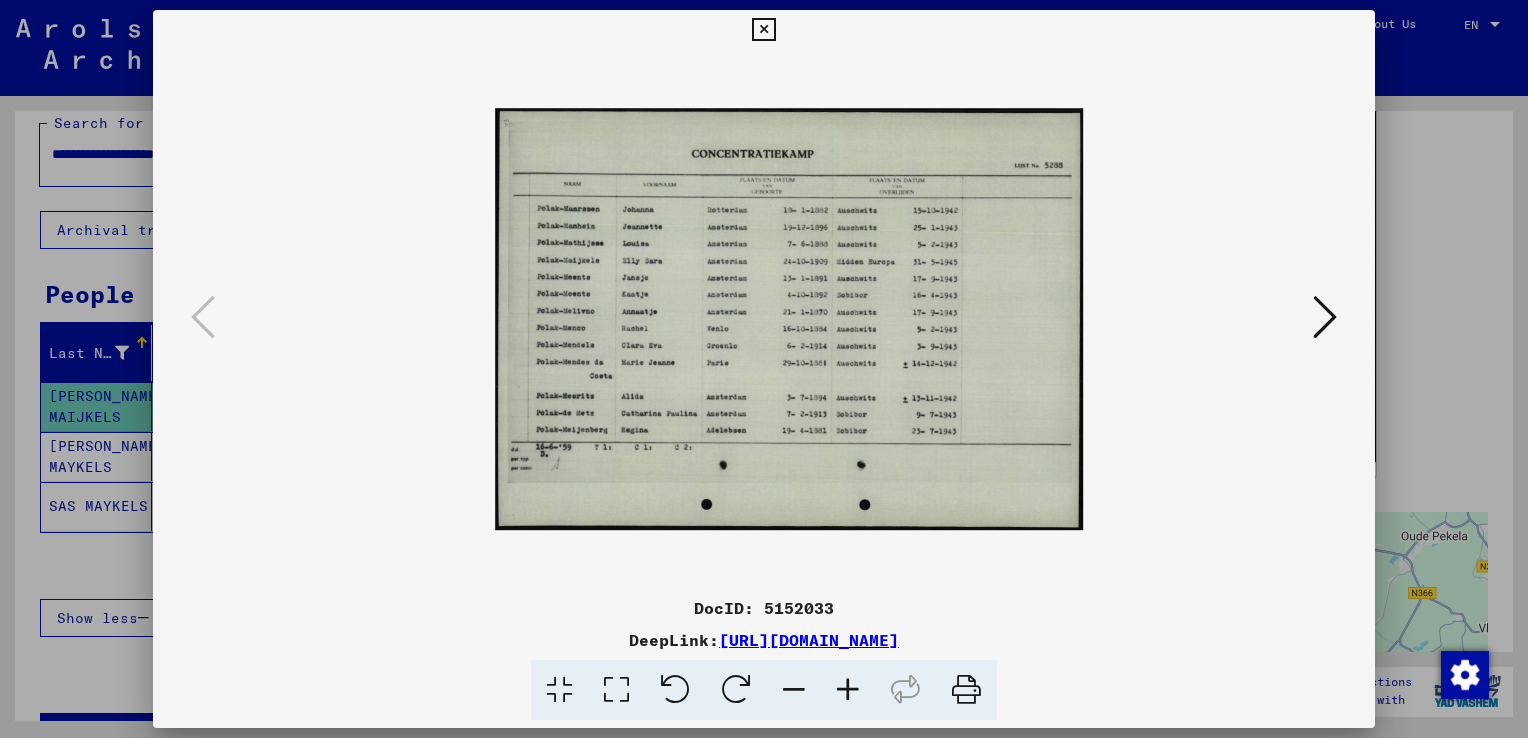 click at bounding box center (848, 690) 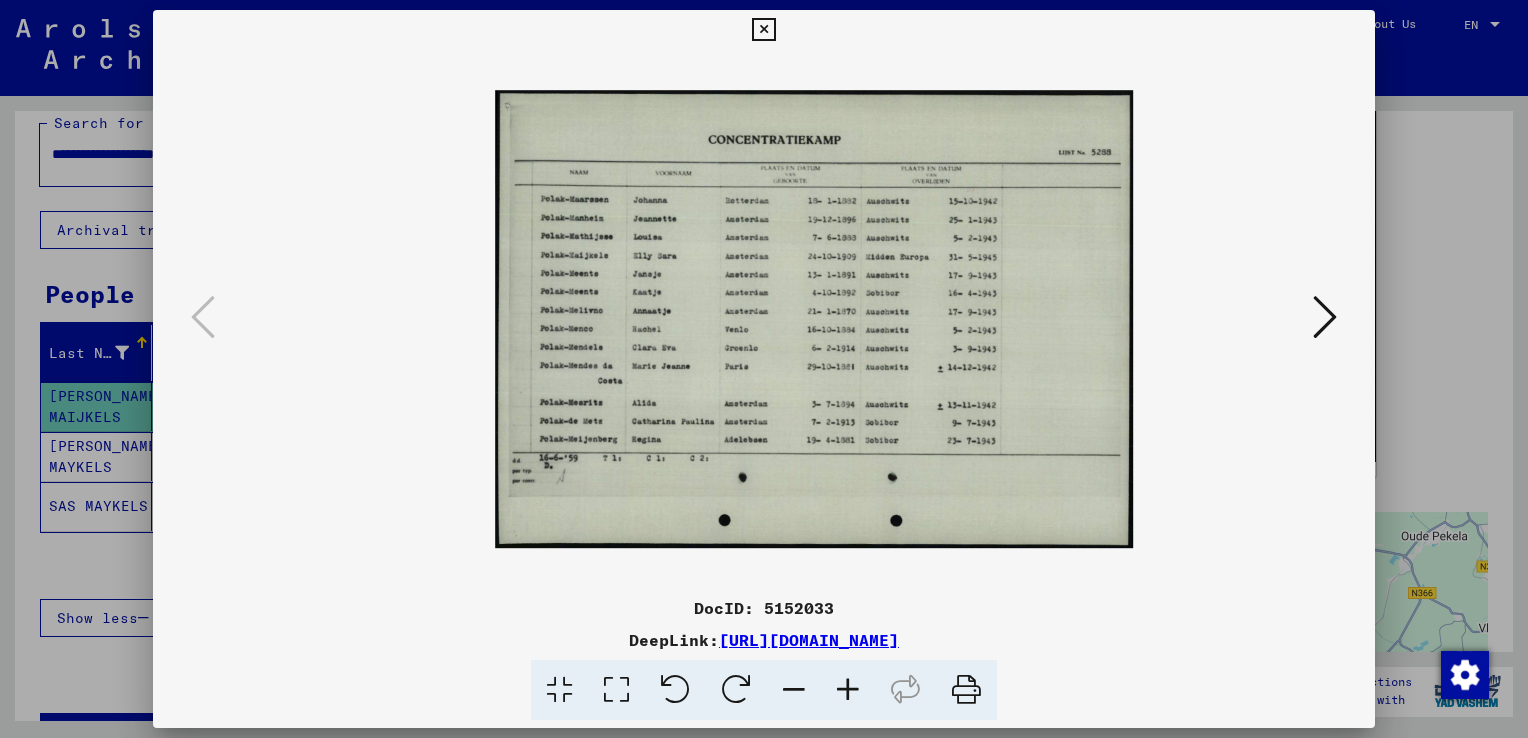 click at bounding box center [848, 690] 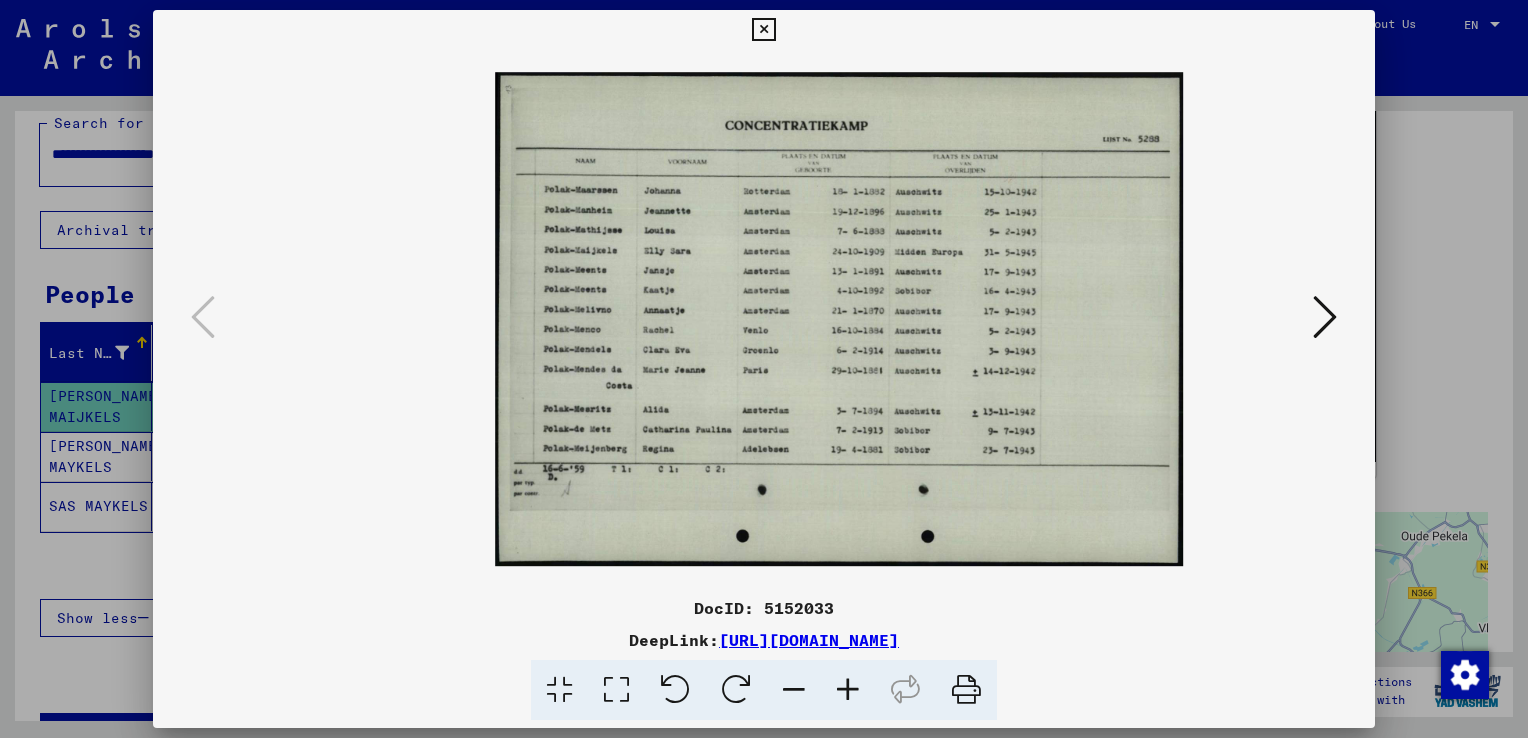 click at bounding box center (848, 690) 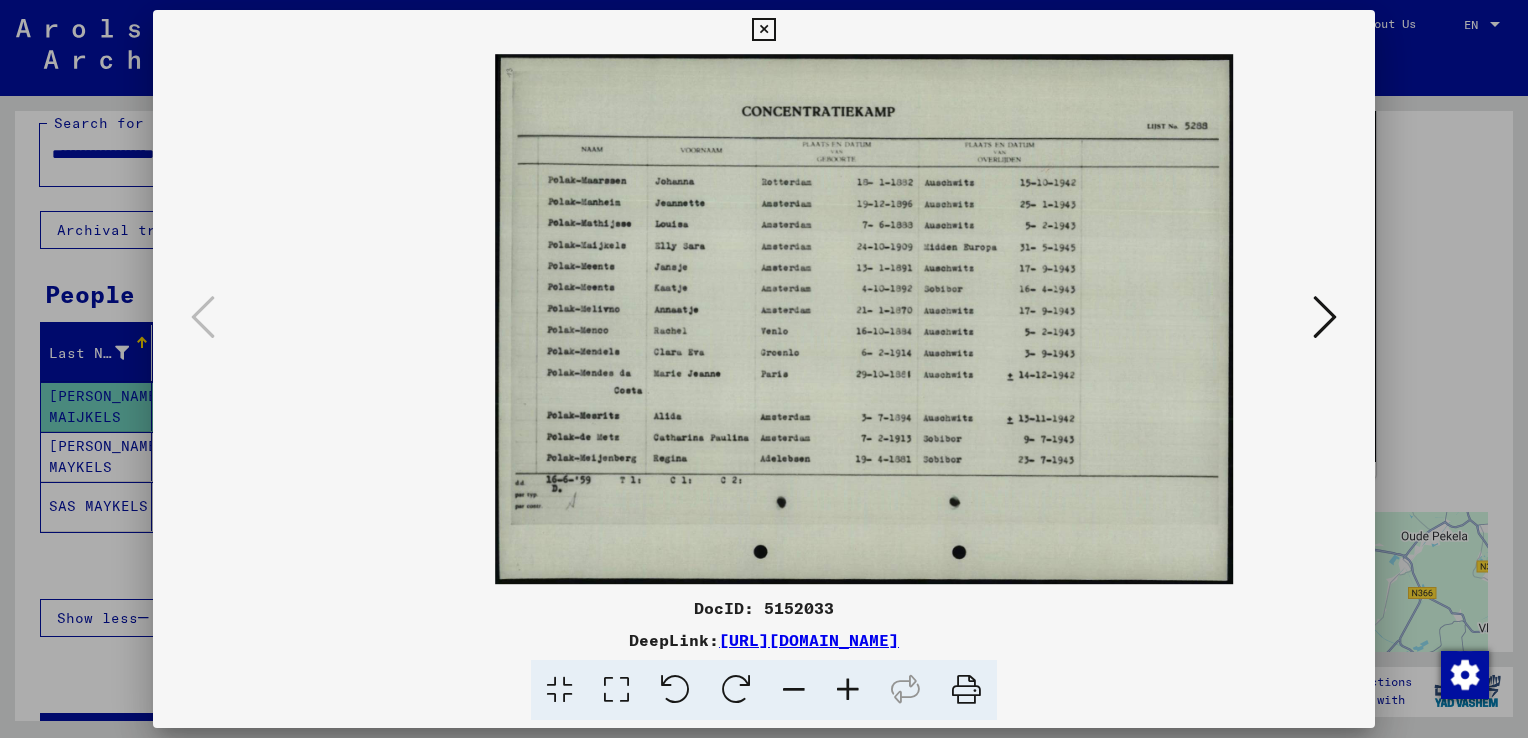 click at bounding box center [848, 690] 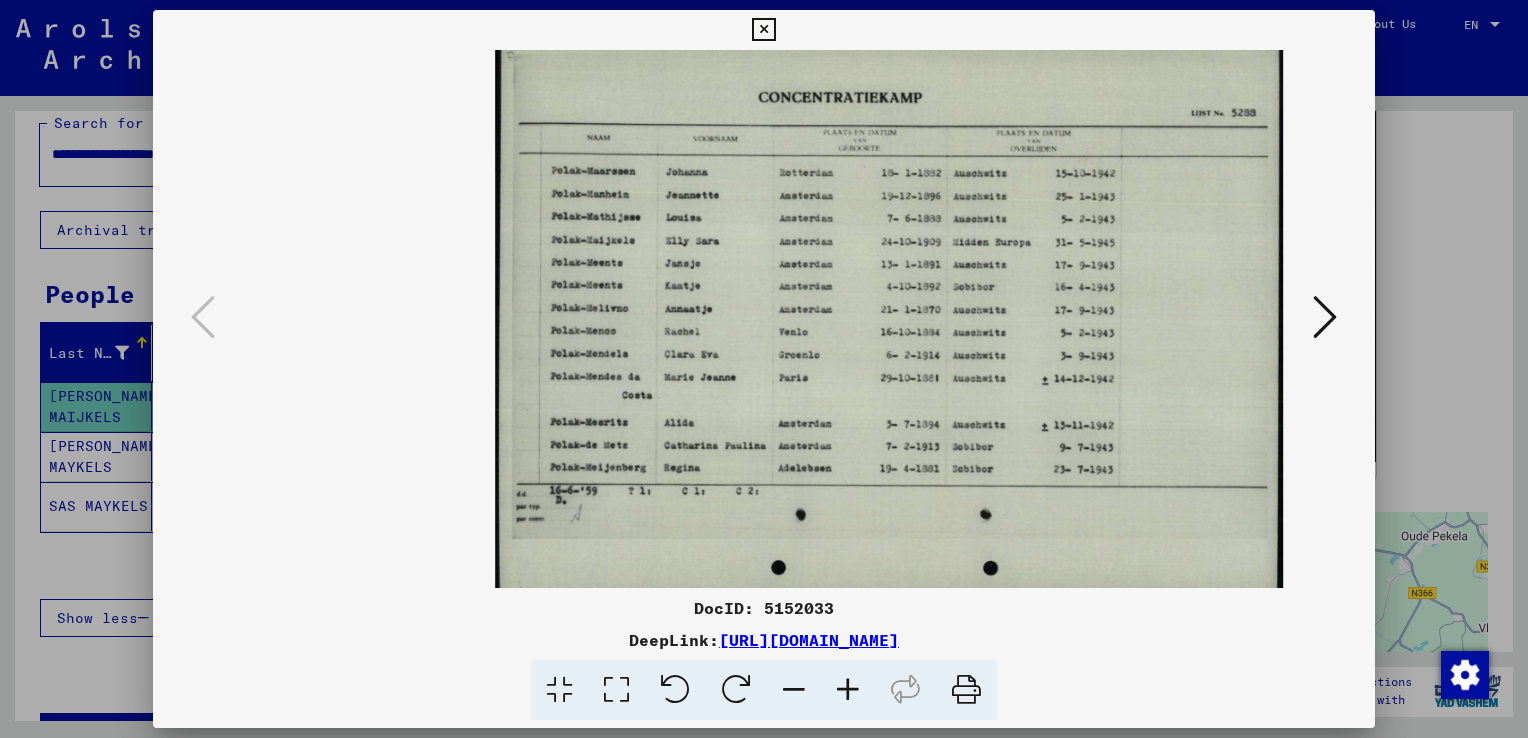 click at bounding box center [763, 30] 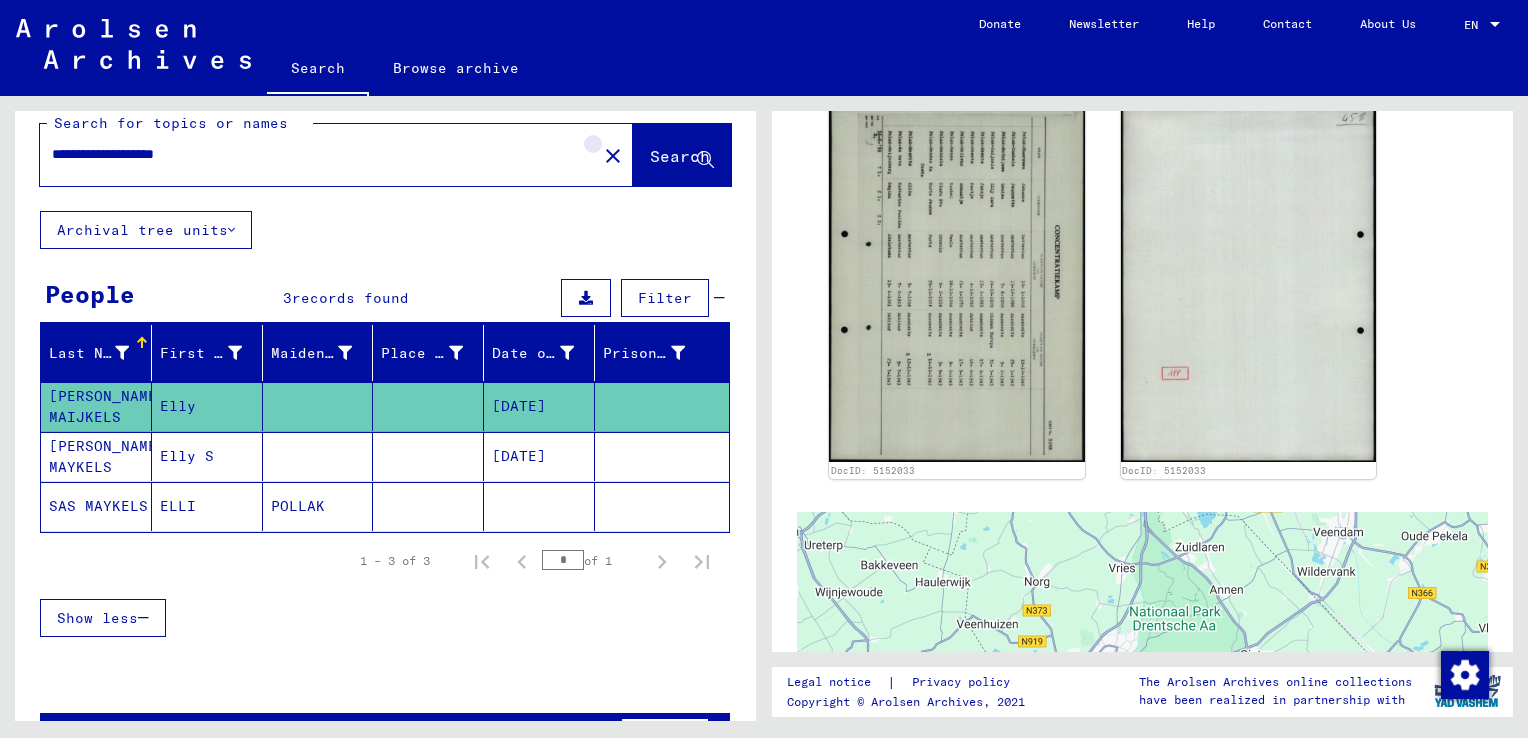 click on "close" 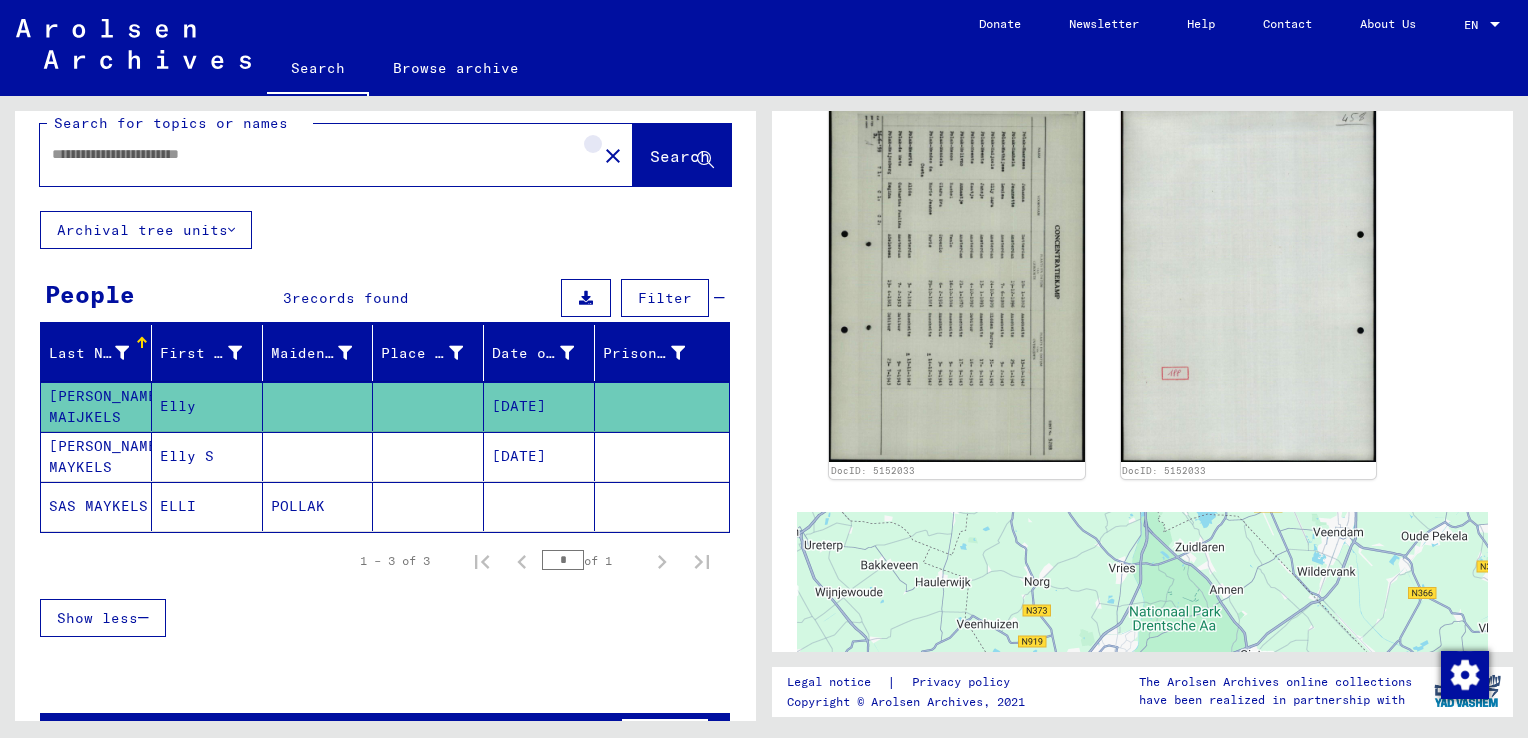 scroll, scrollTop: 0, scrollLeft: 0, axis: both 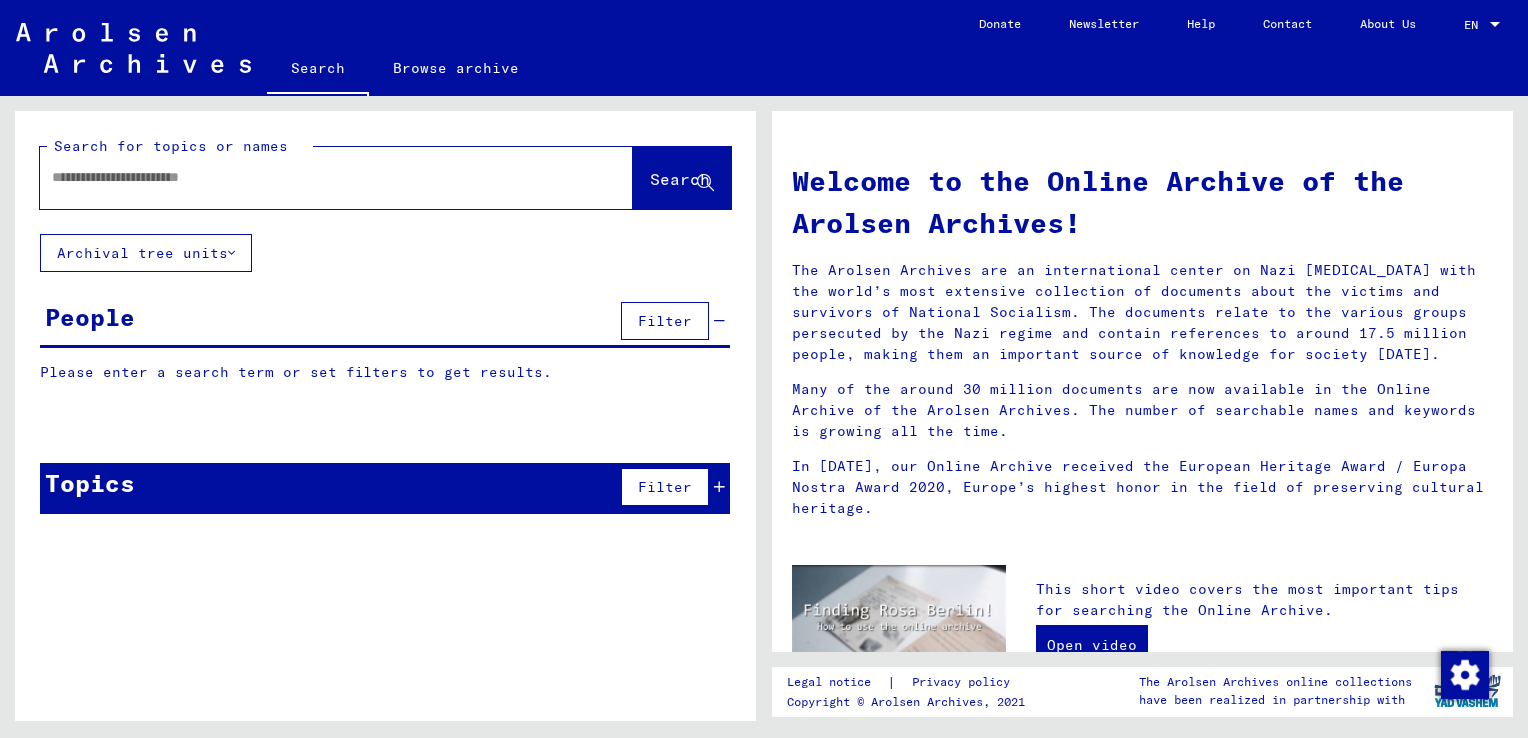 paste on "**********" 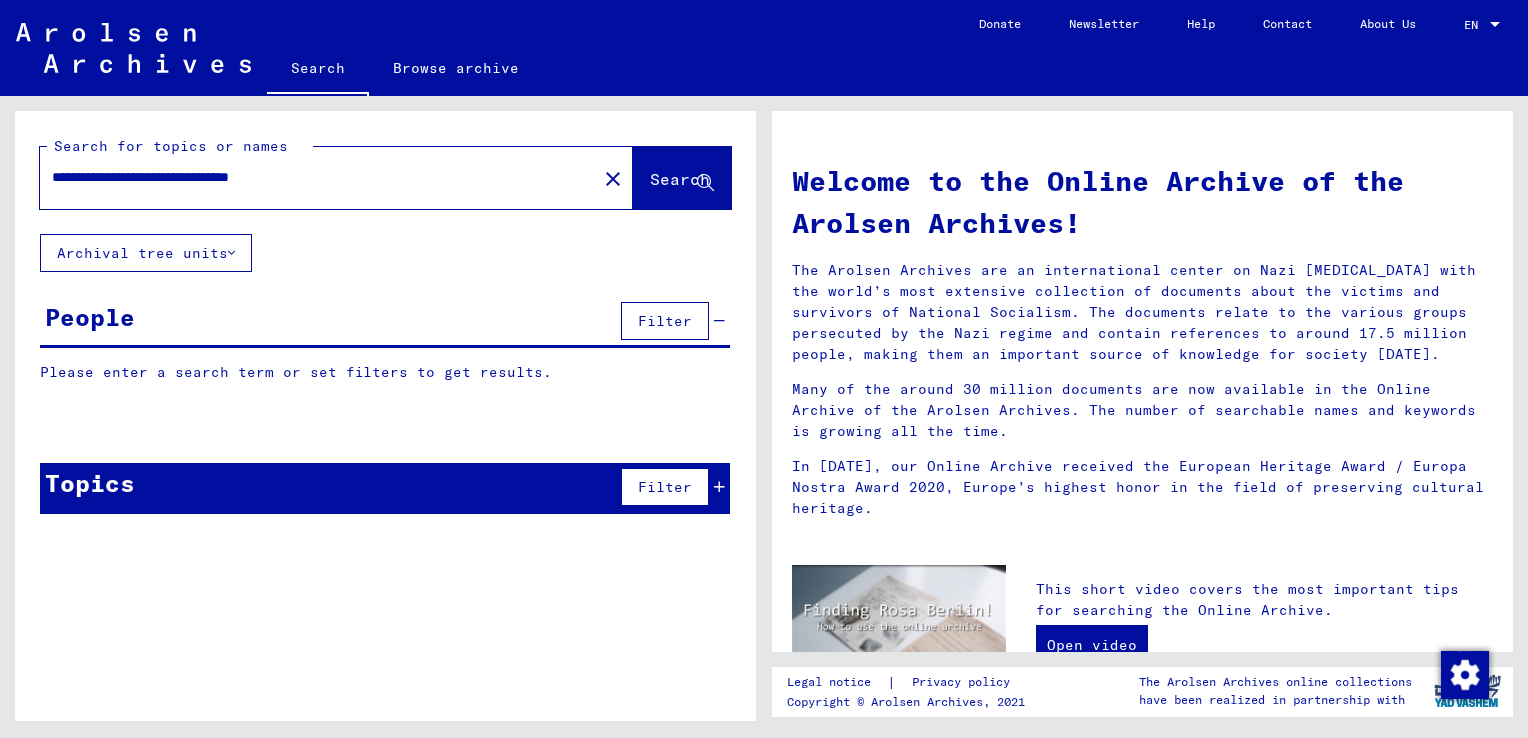 click on "**********" at bounding box center [312, 177] 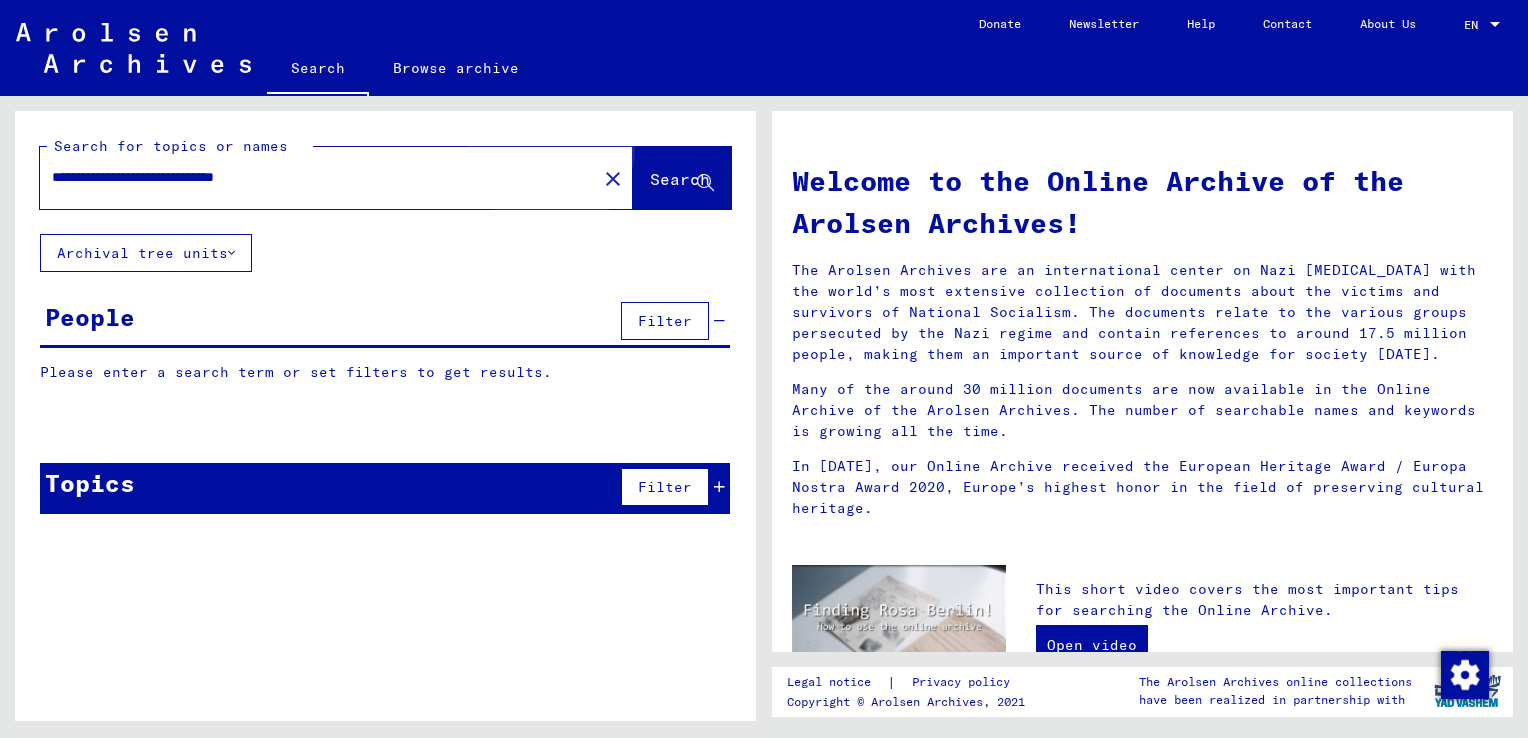 click on "Search" 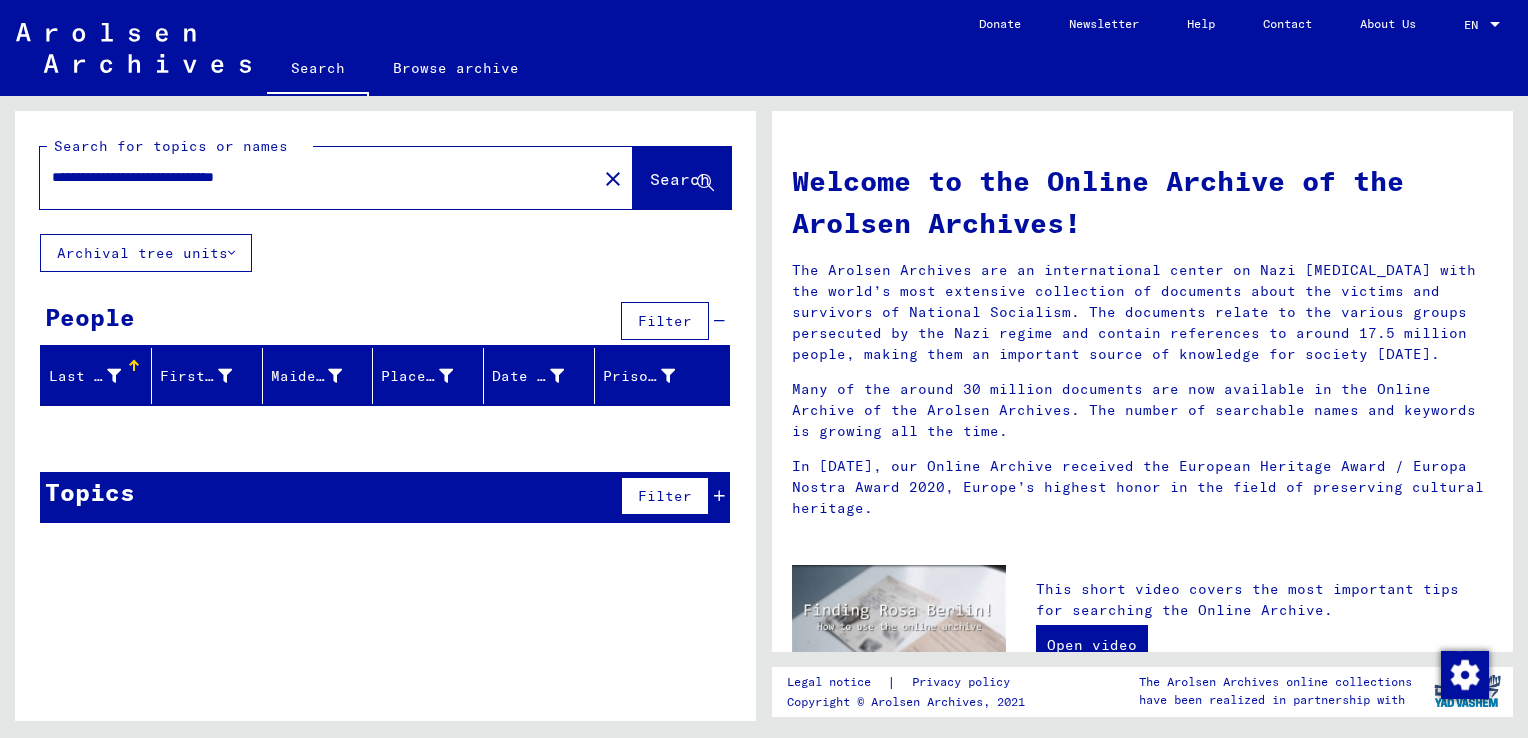 click on "**********" at bounding box center [312, 177] 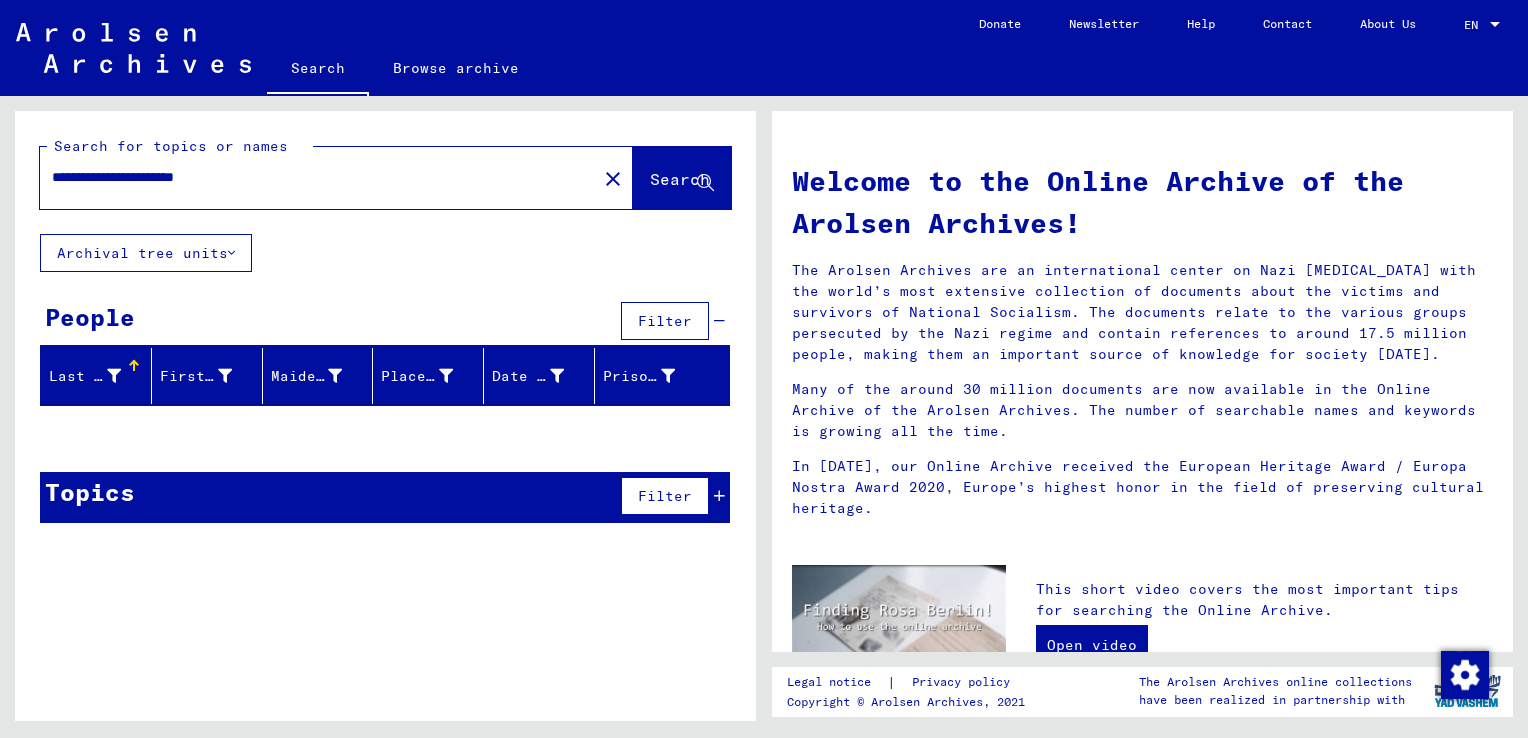click on "Search" 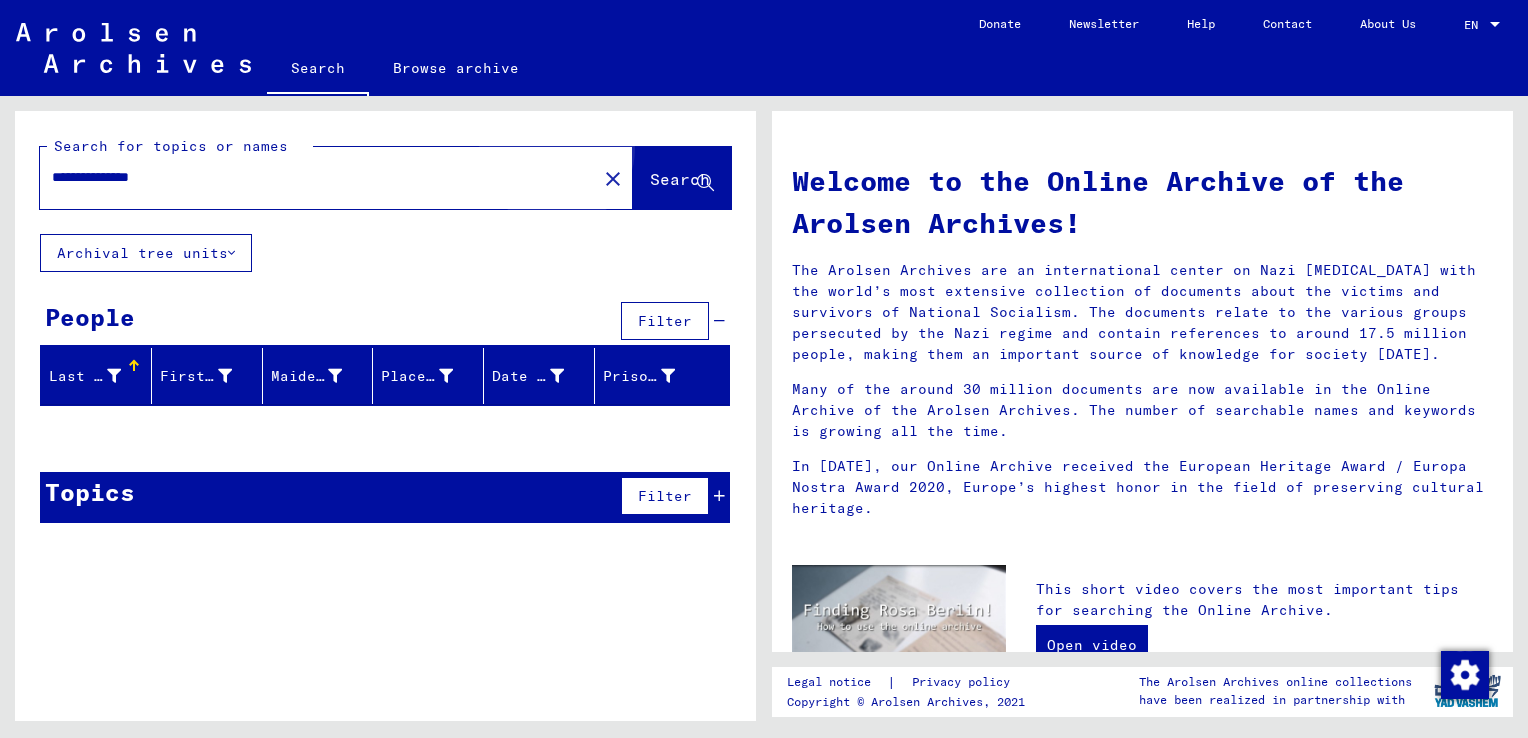 click on "Search" 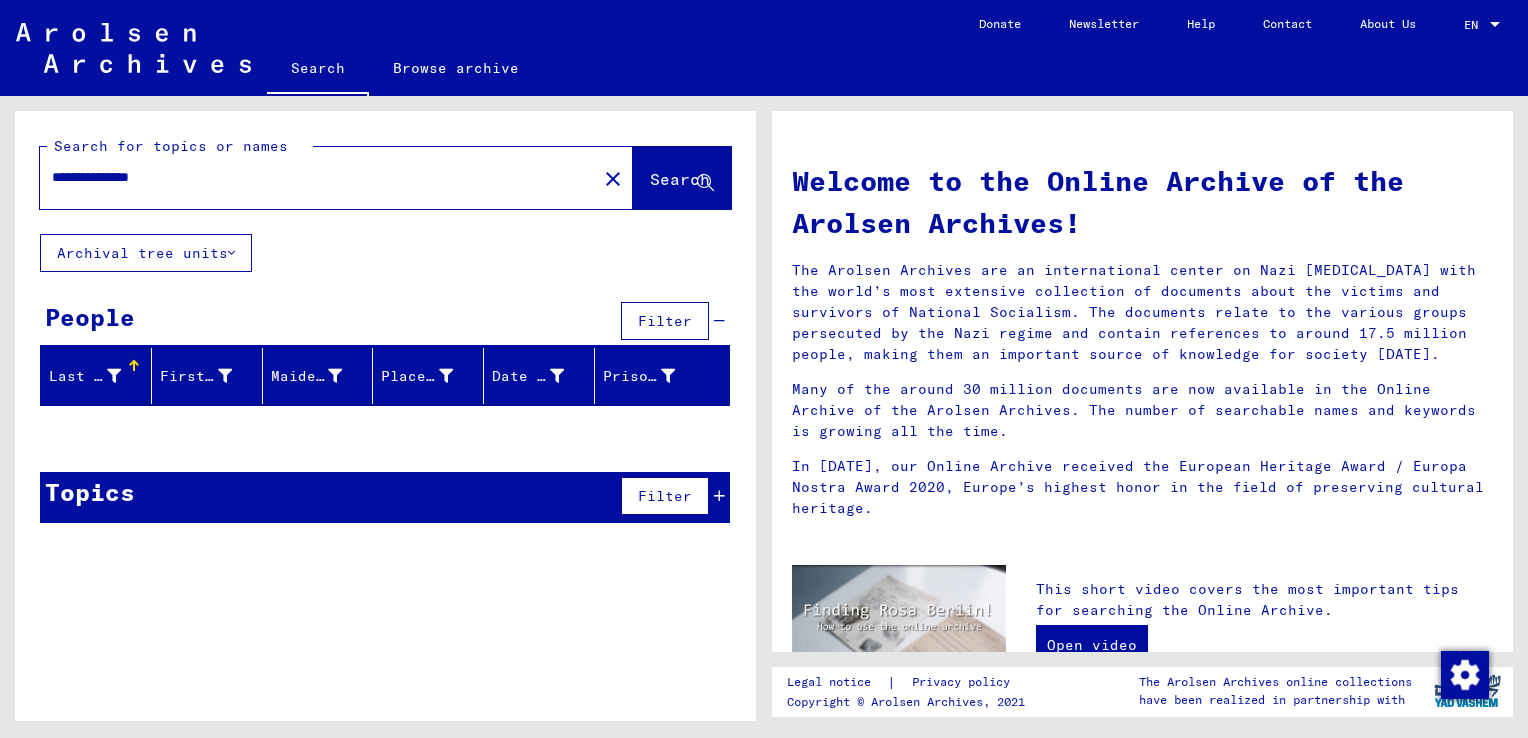 click on "**********" at bounding box center (312, 177) 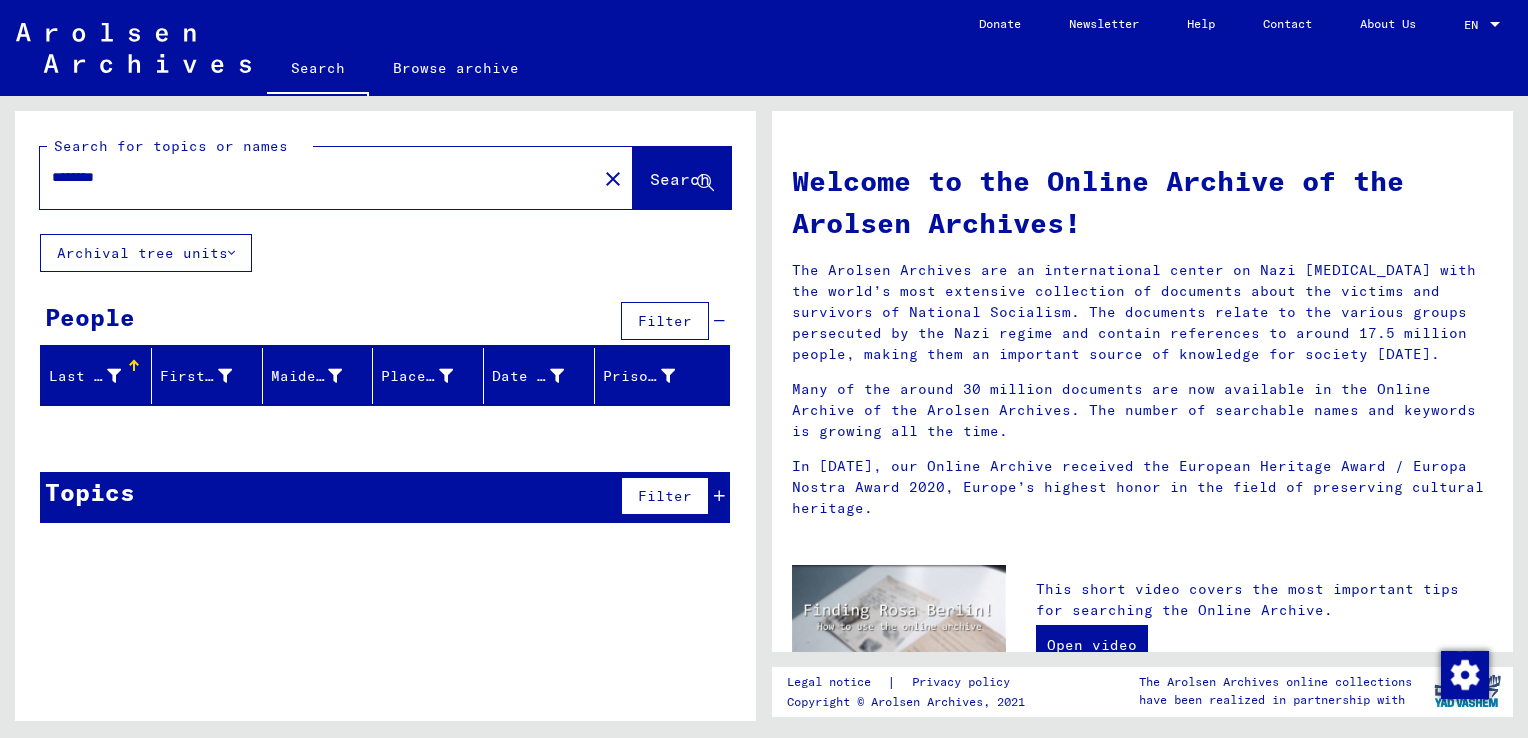 type on "********" 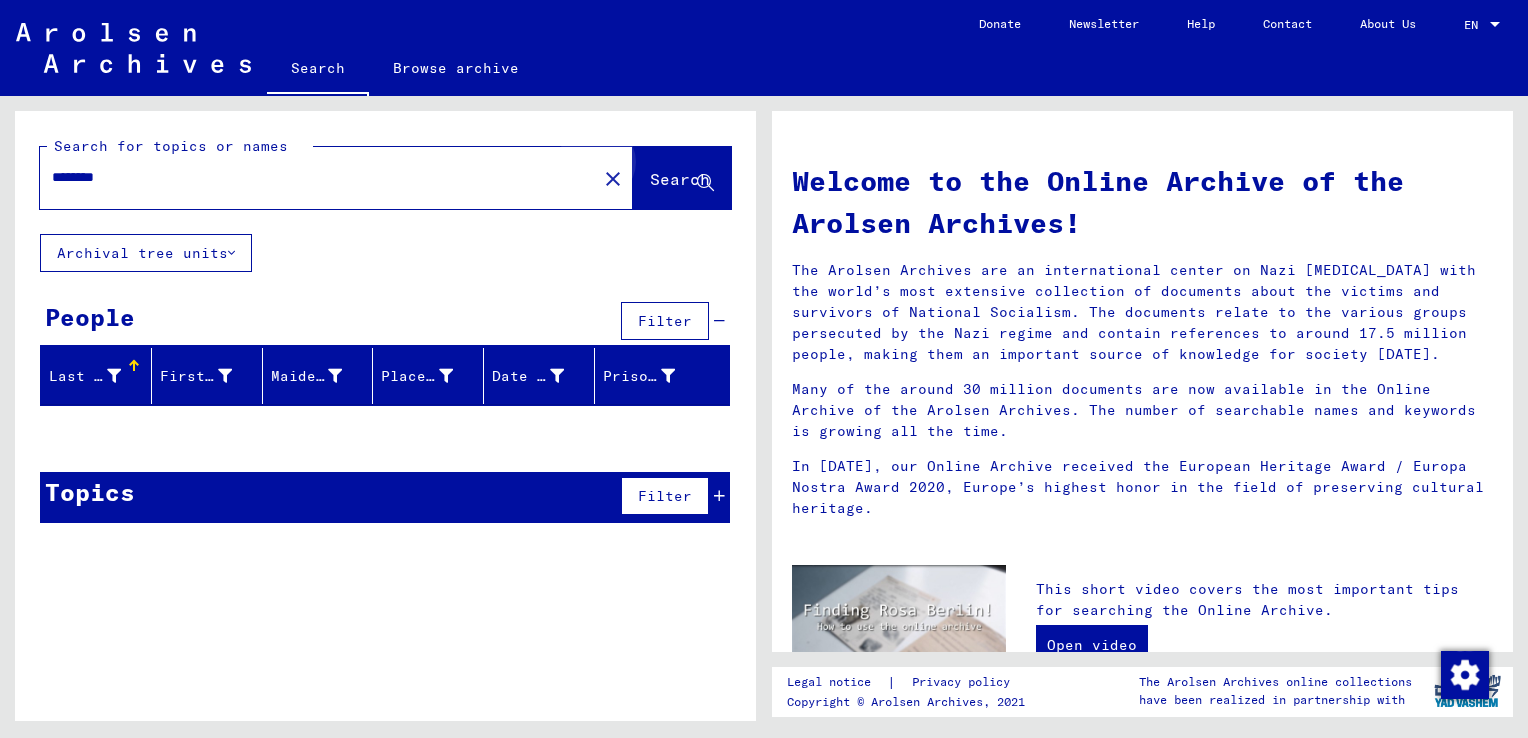 click on "Search" 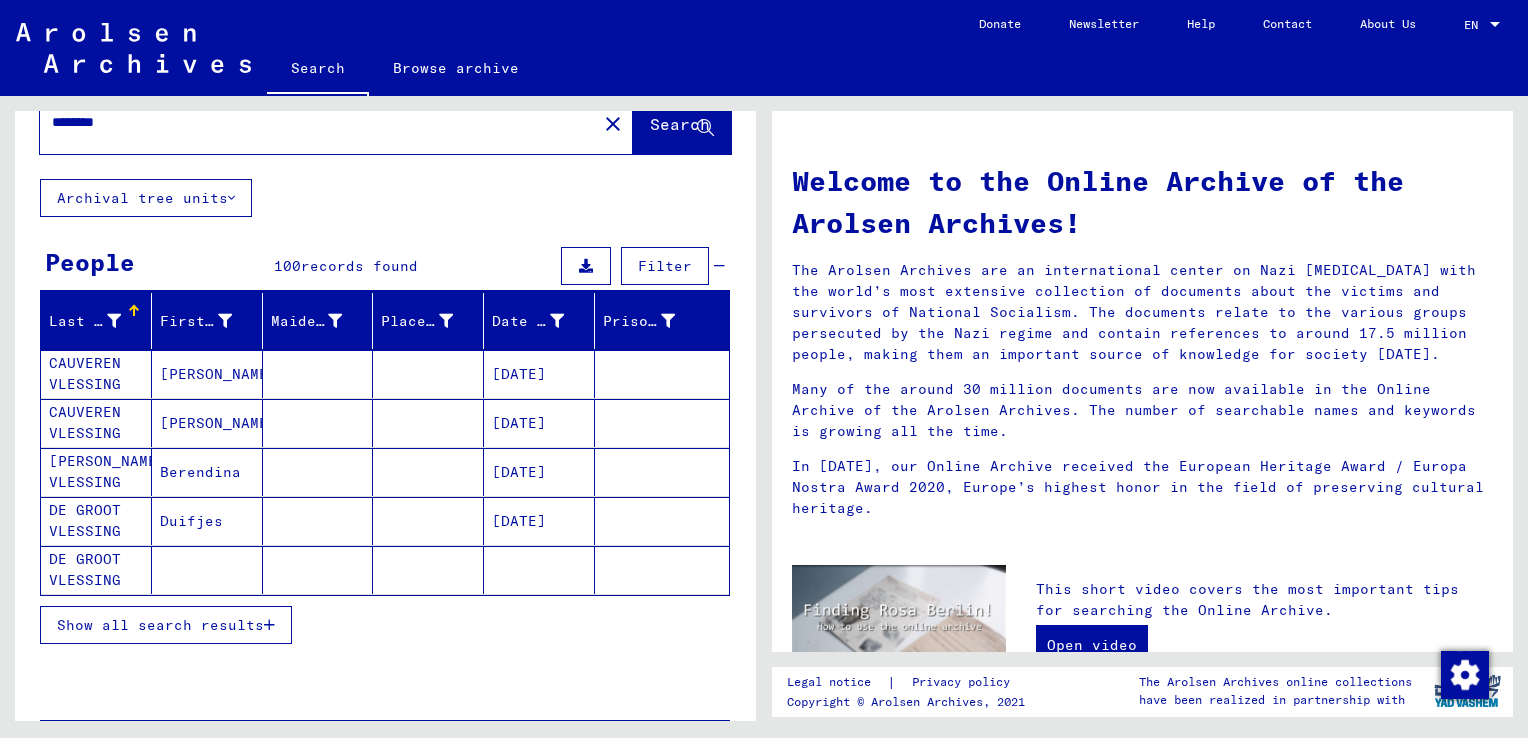 scroll, scrollTop: 100, scrollLeft: 0, axis: vertical 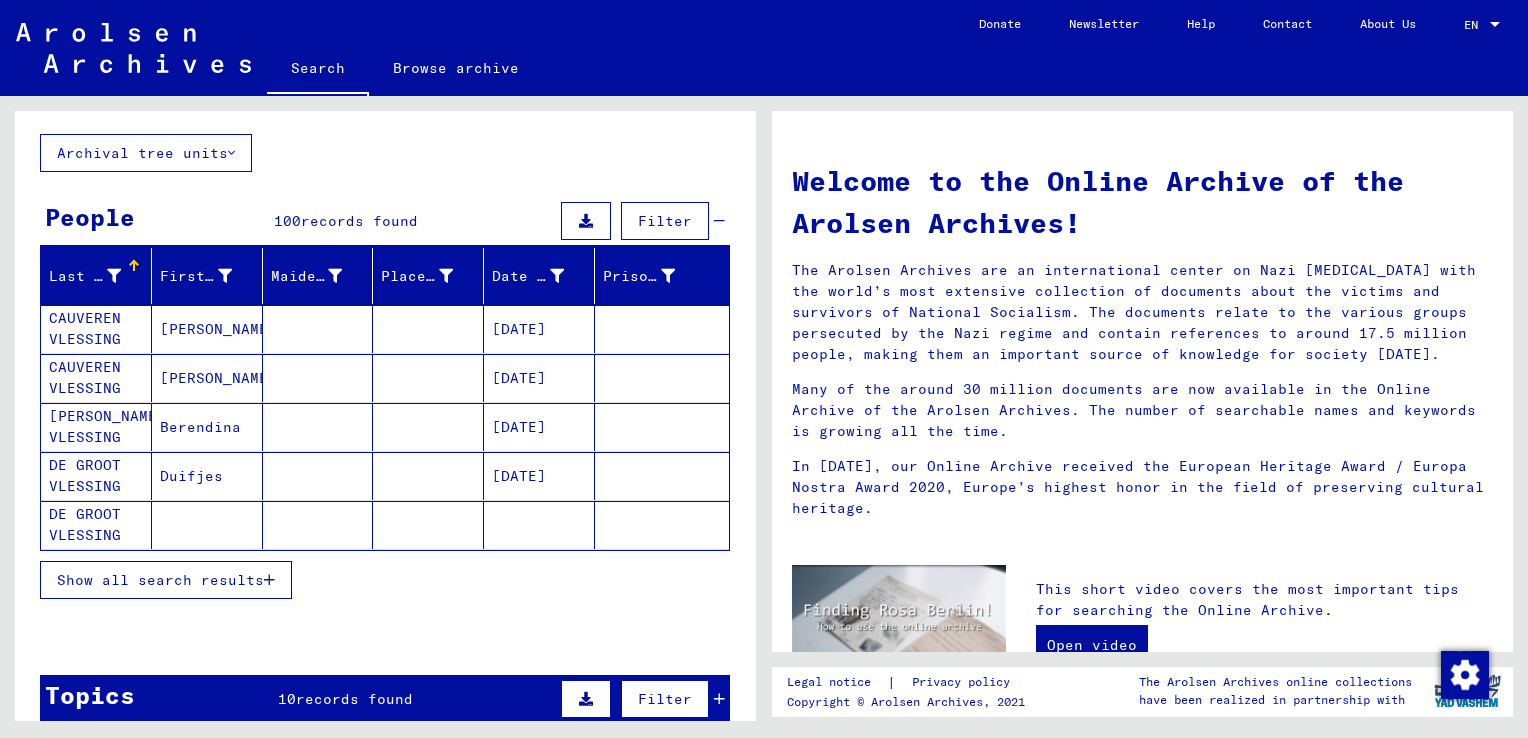 click on "[DATE]" at bounding box center [539, 525] 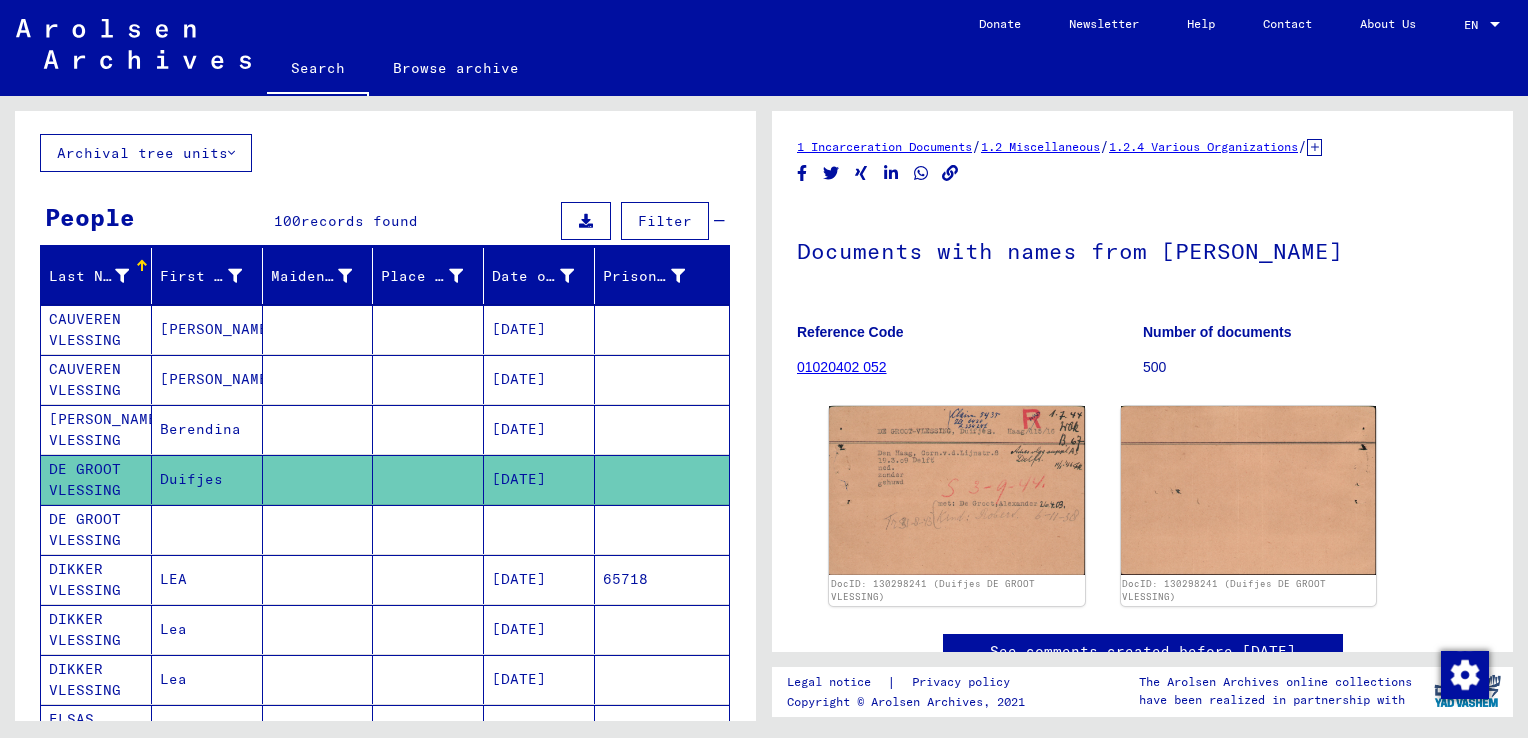 scroll, scrollTop: 0, scrollLeft: 0, axis: both 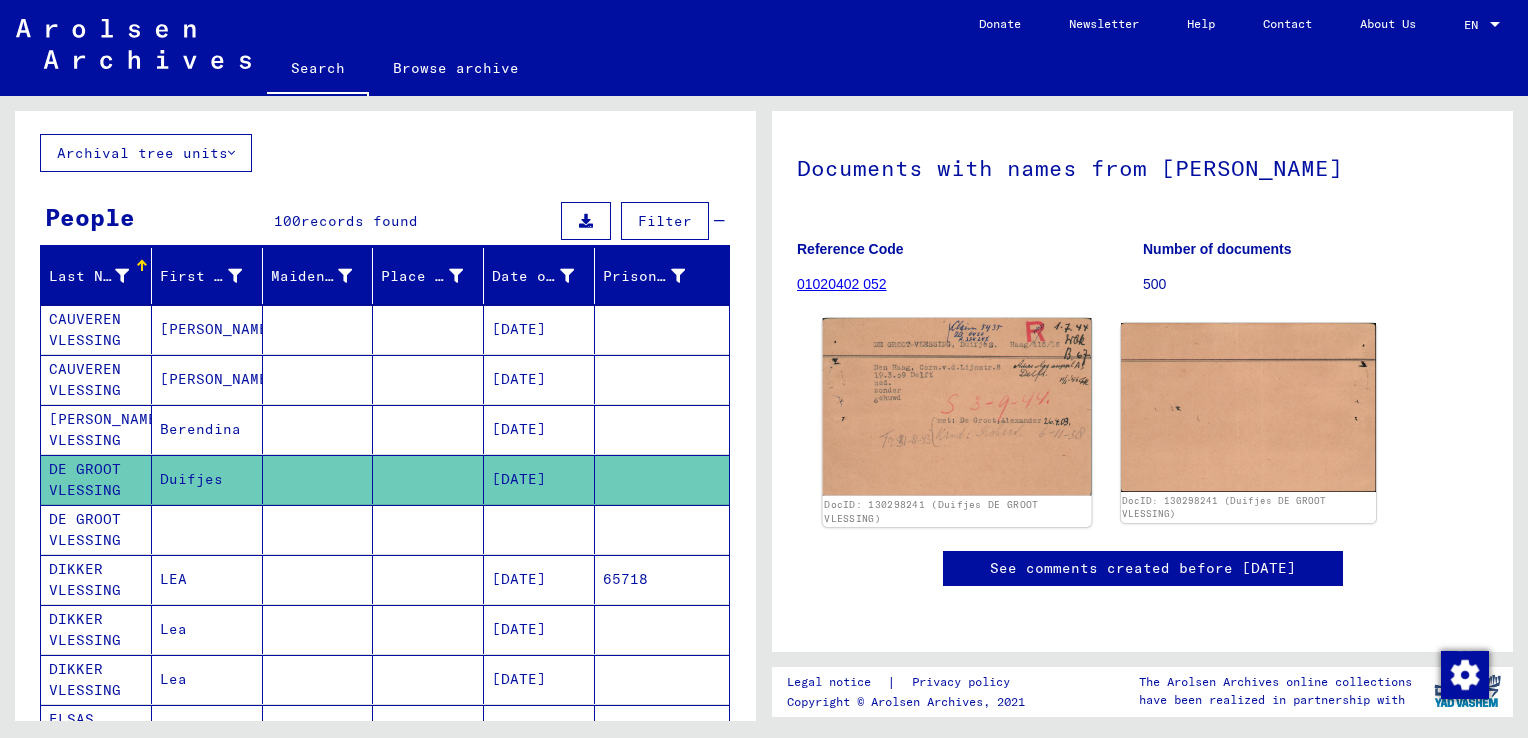 click 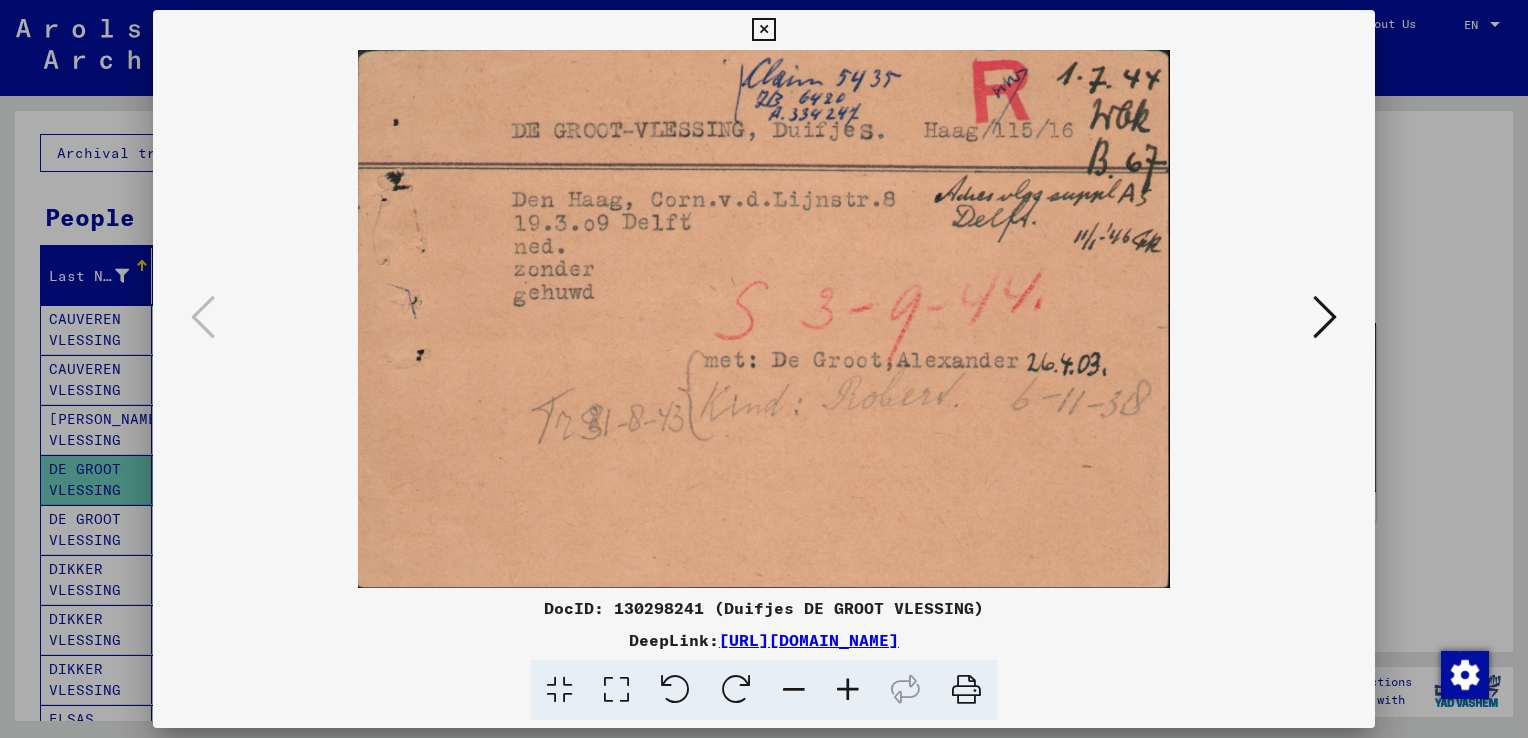 click at bounding box center (764, 369) 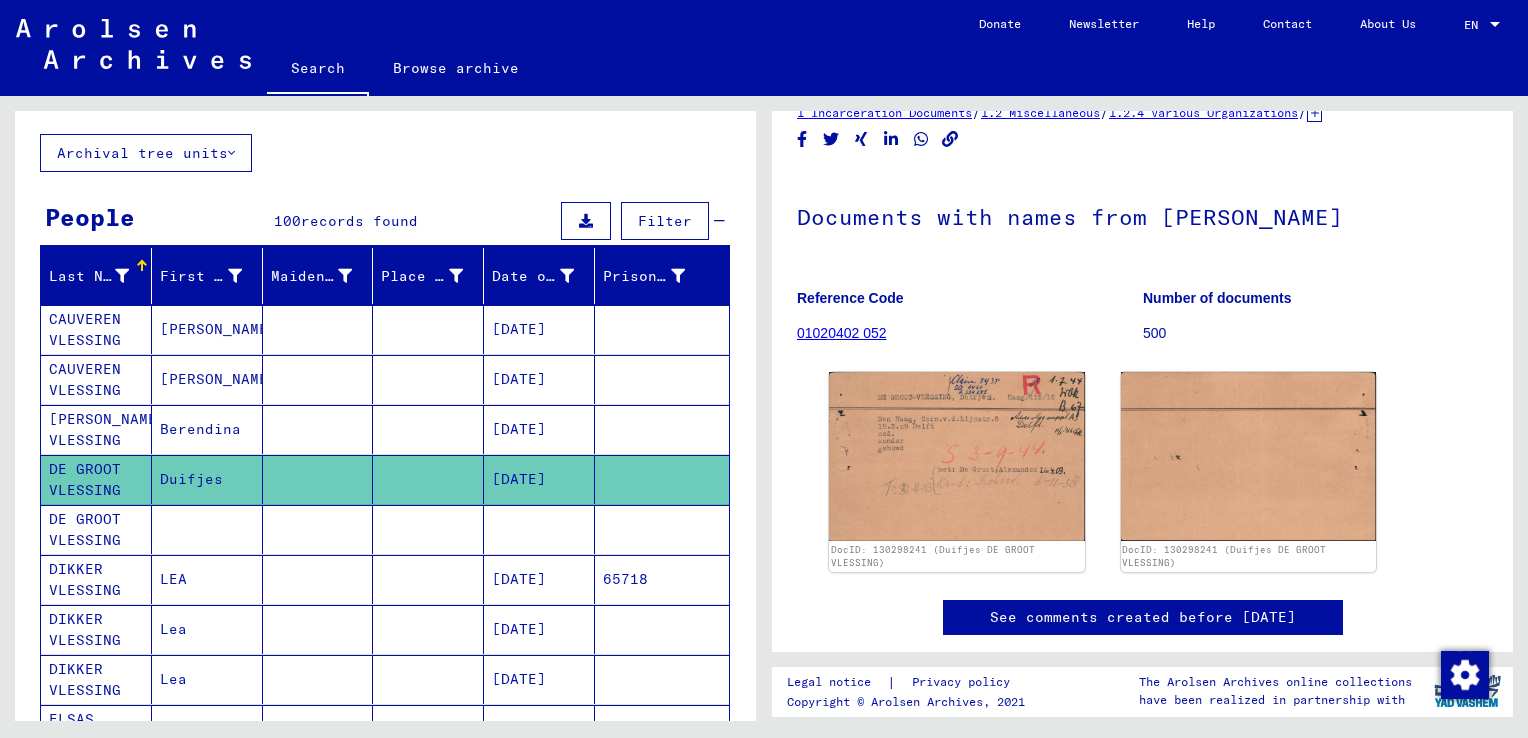 scroll, scrollTop: 0, scrollLeft: 0, axis: both 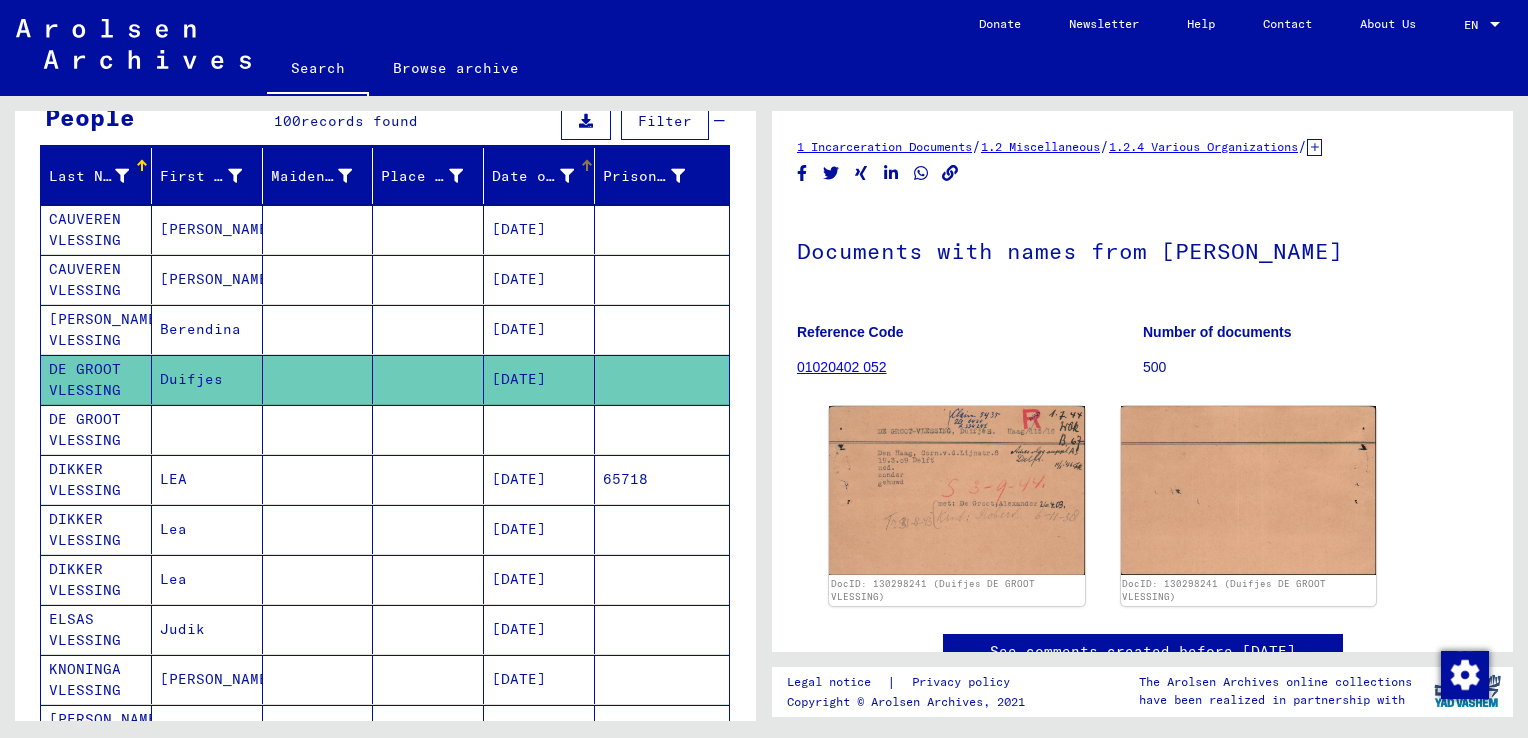 click at bounding box center (589, 163) 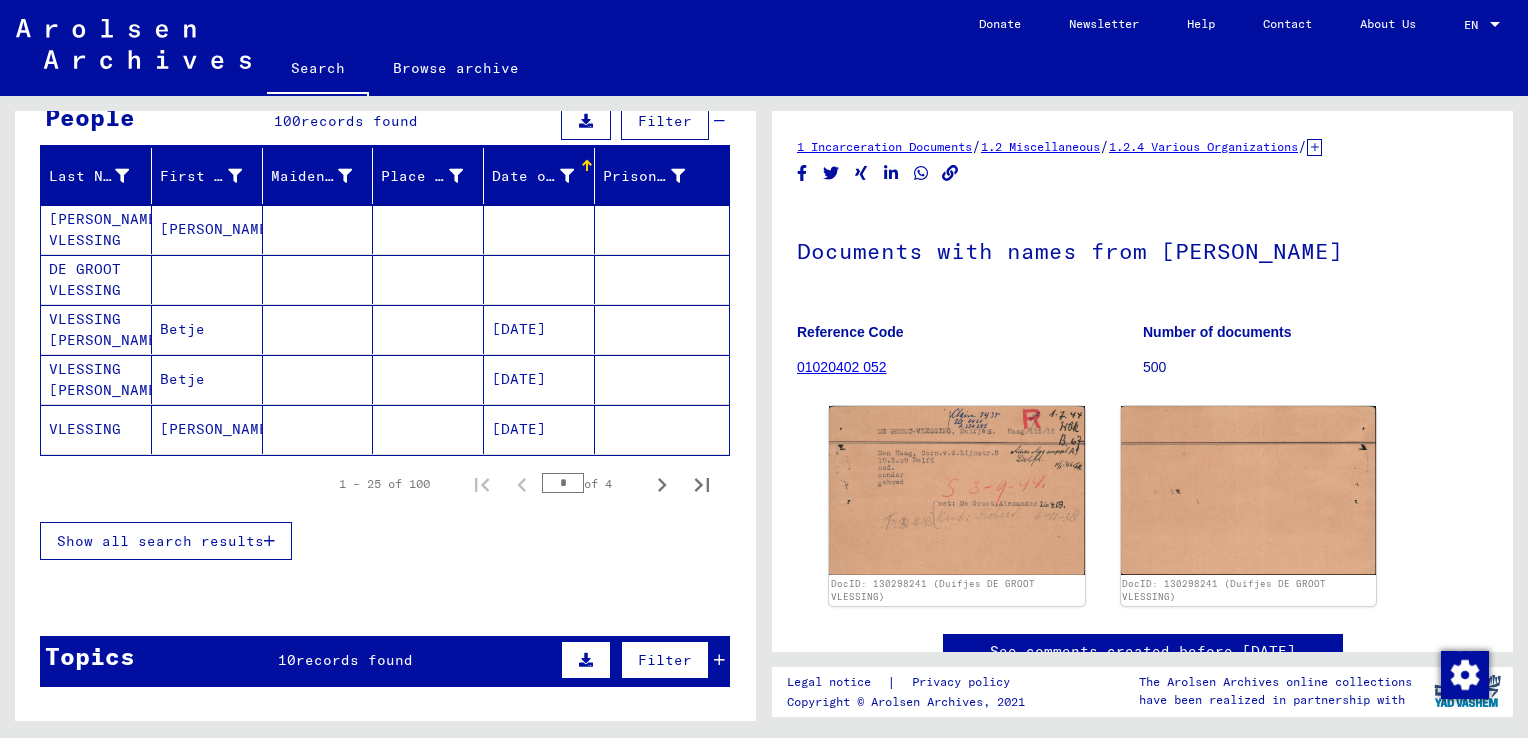 click at bounding box center (269, 541) 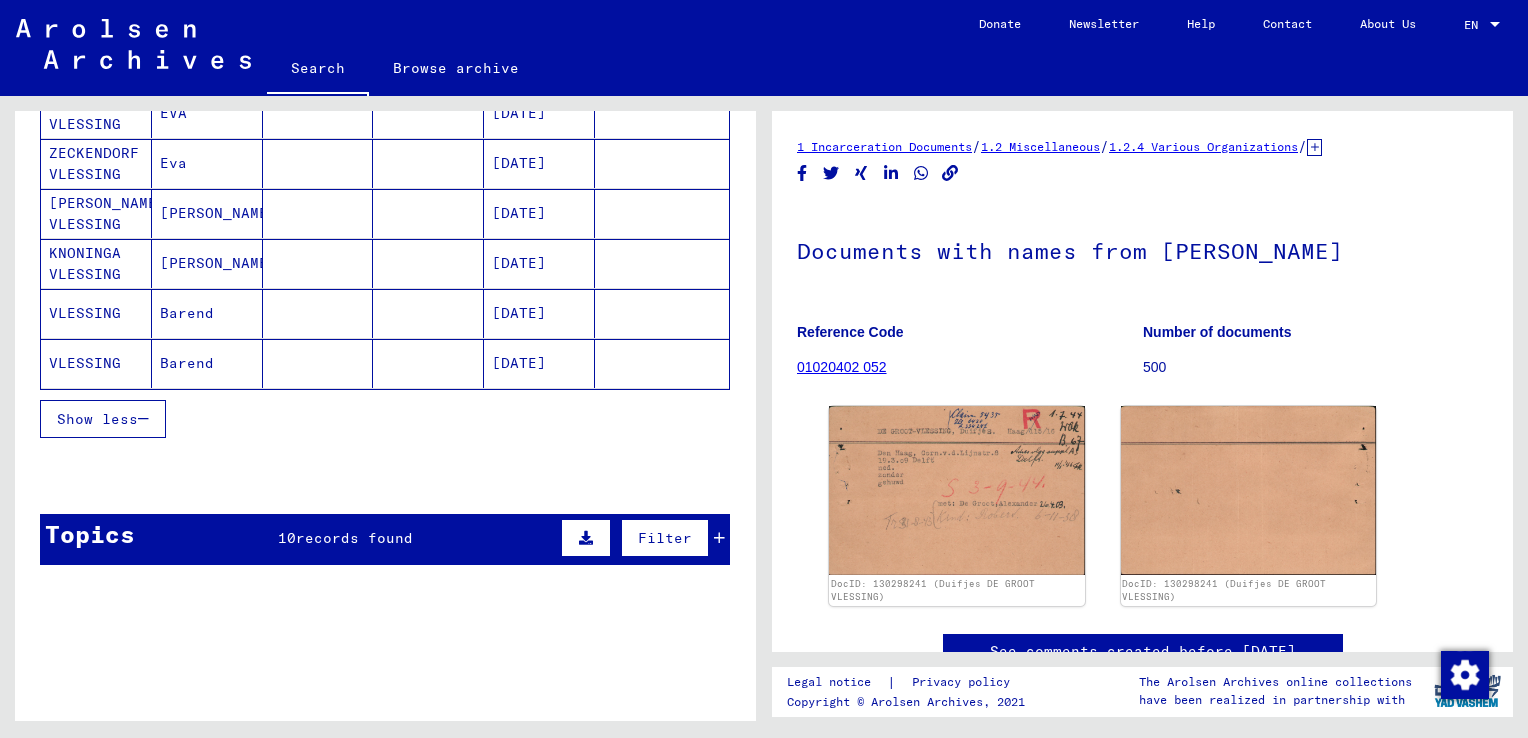 scroll, scrollTop: 1400, scrollLeft: 0, axis: vertical 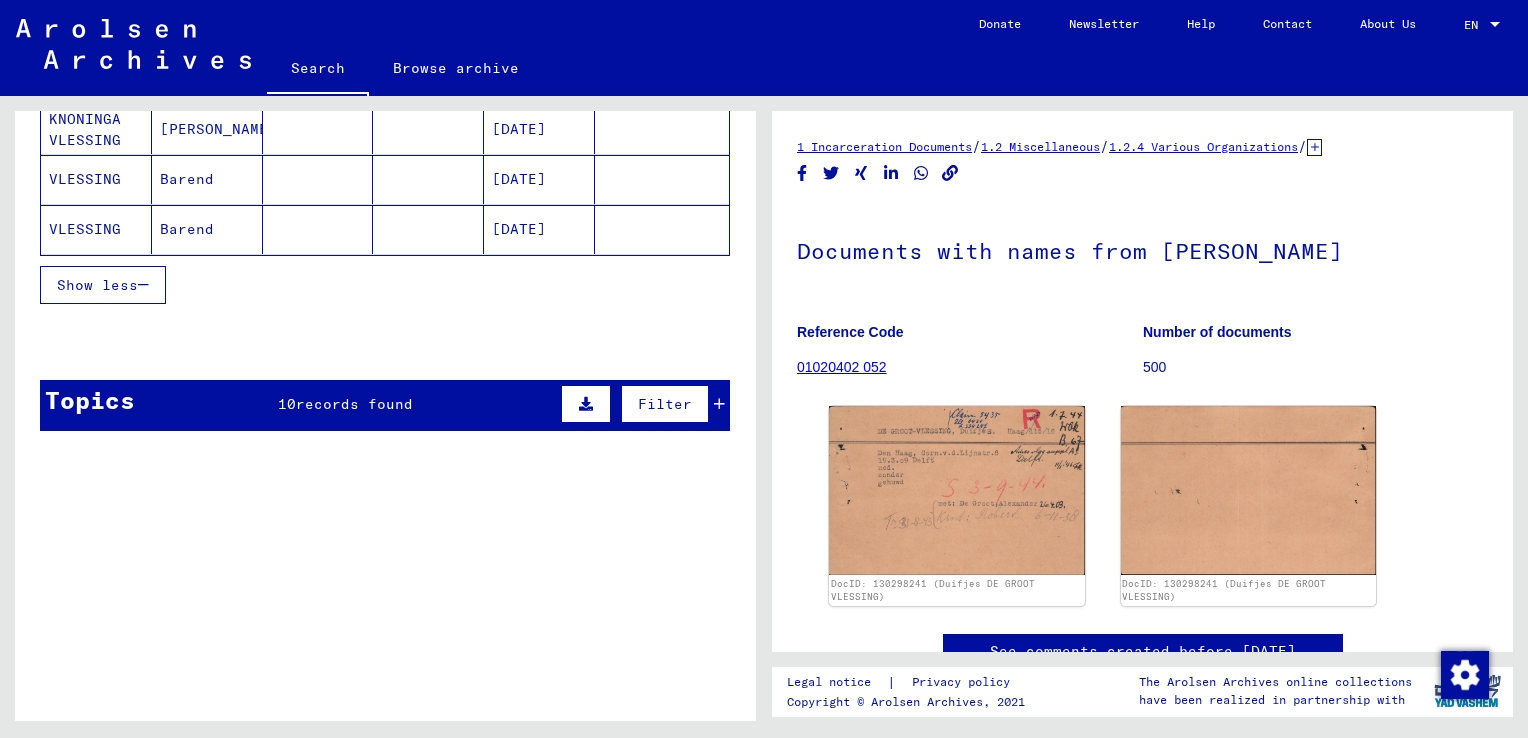click on "[DATE]" 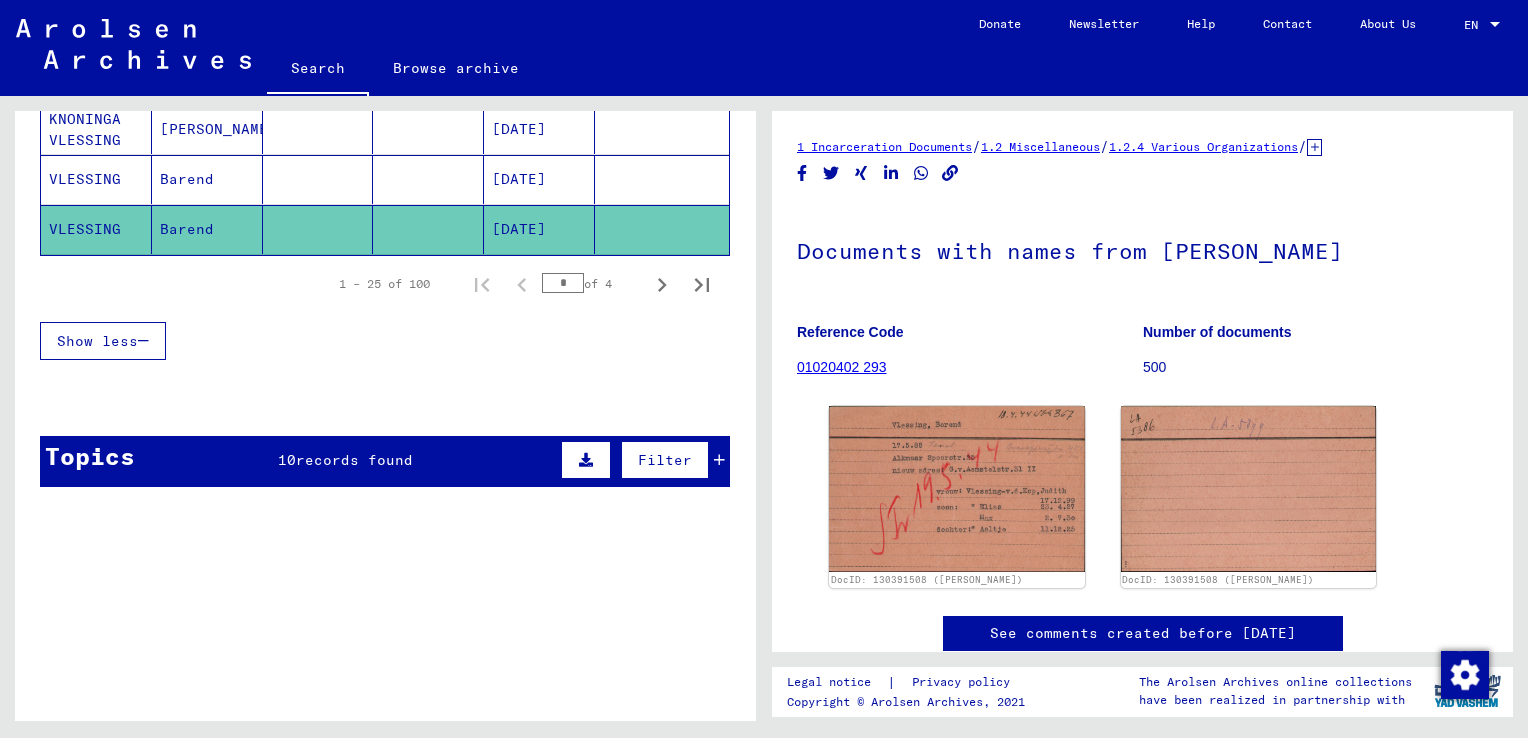scroll, scrollTop: 0, scrollLeft: 0, axis: both 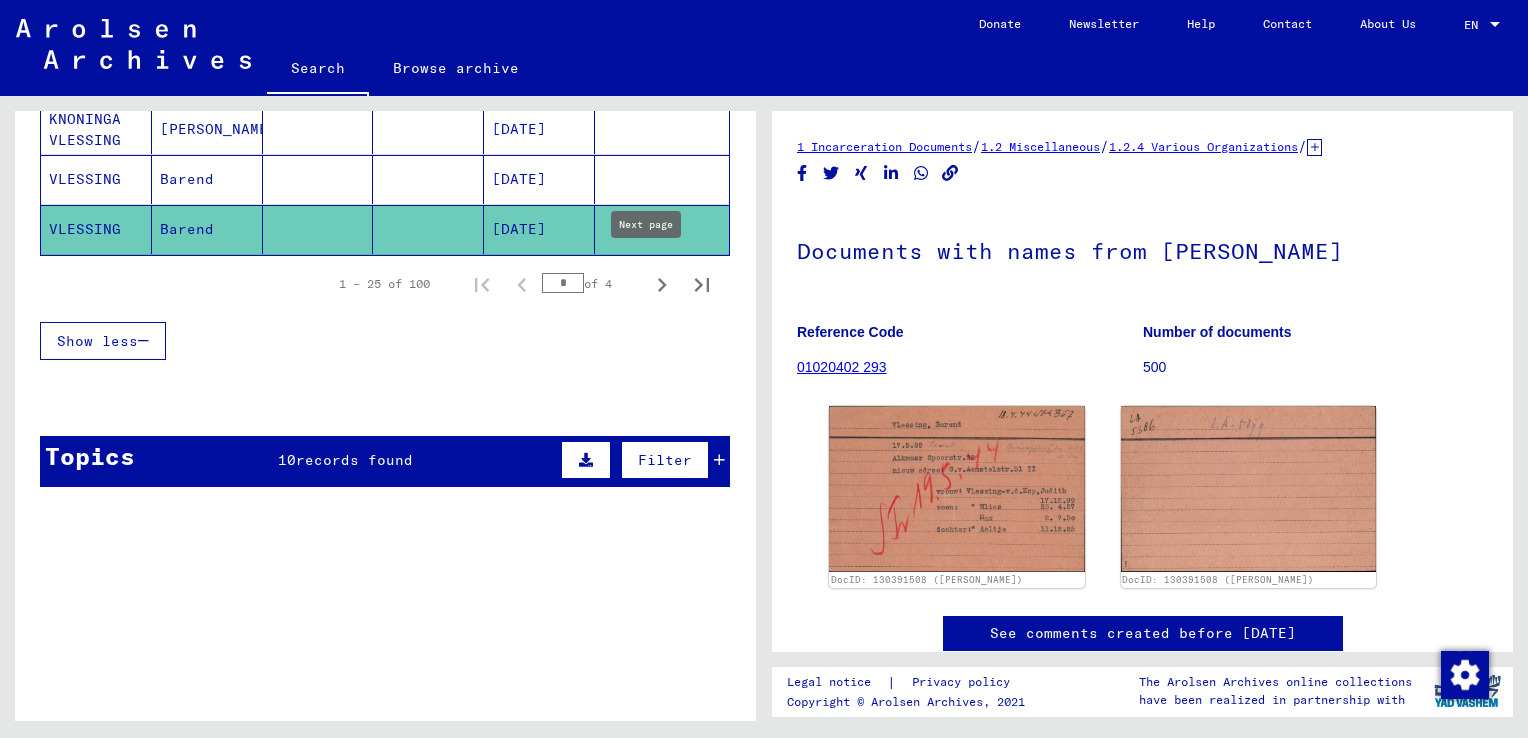 click 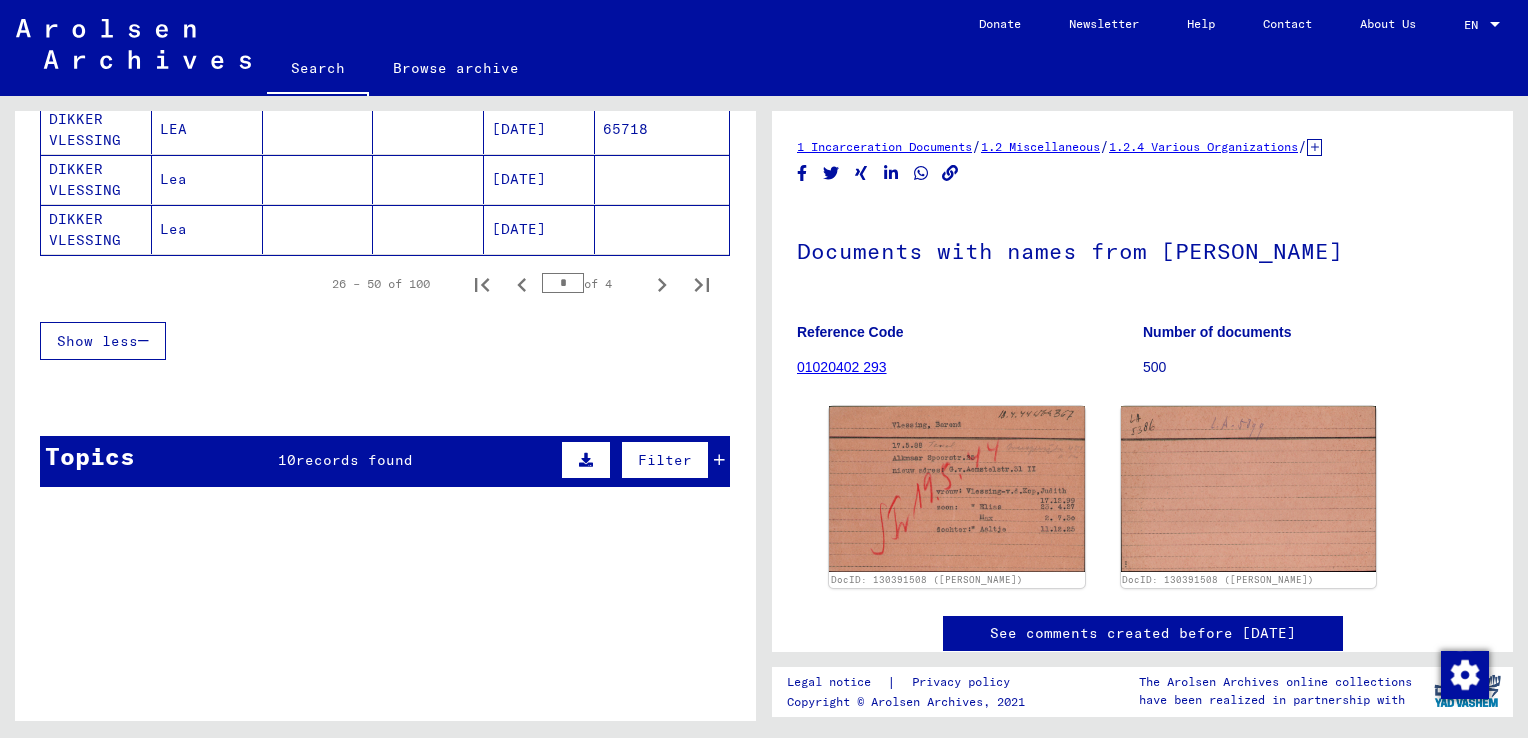 click 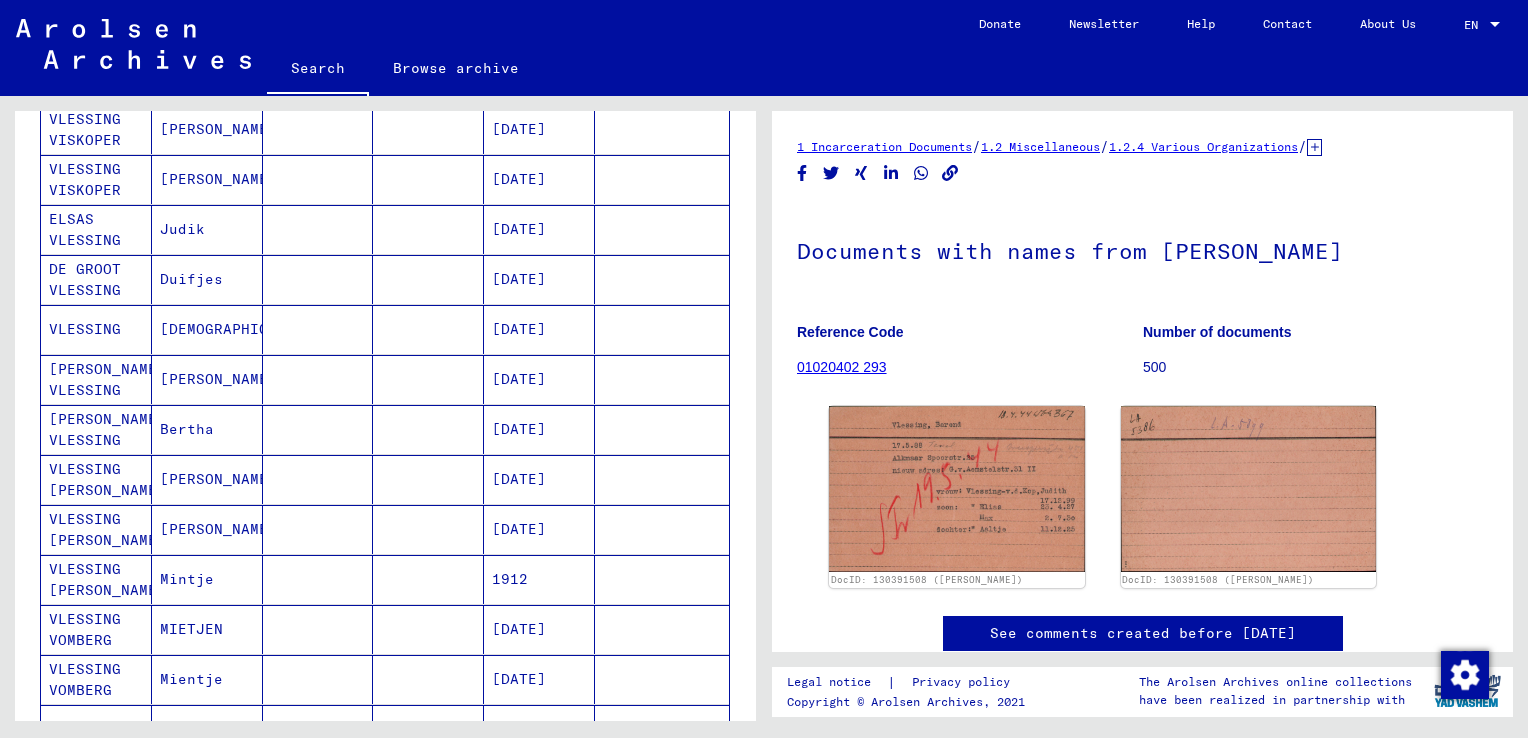 scroll, scrollTop: 300, scrollLeft: 0, axis: vertical 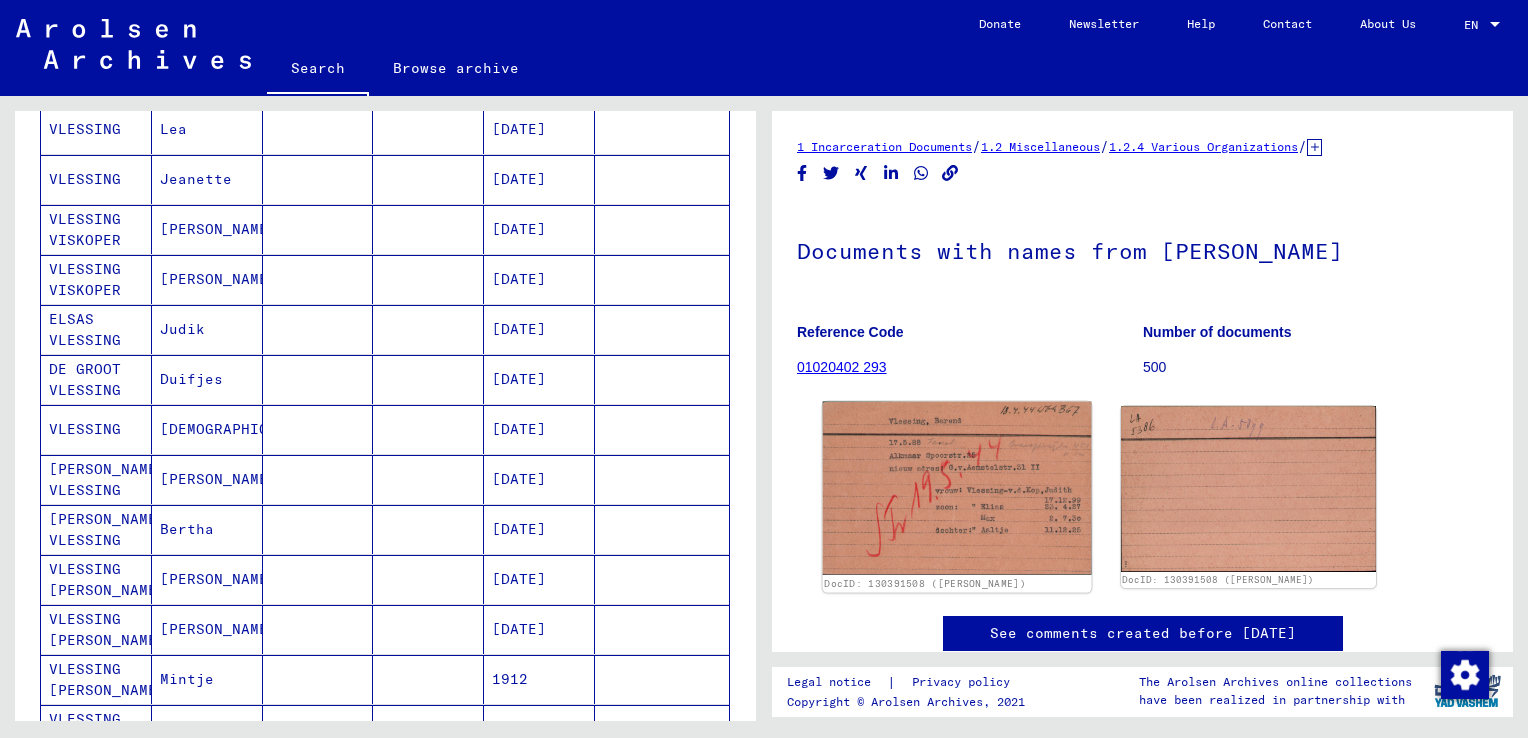 click 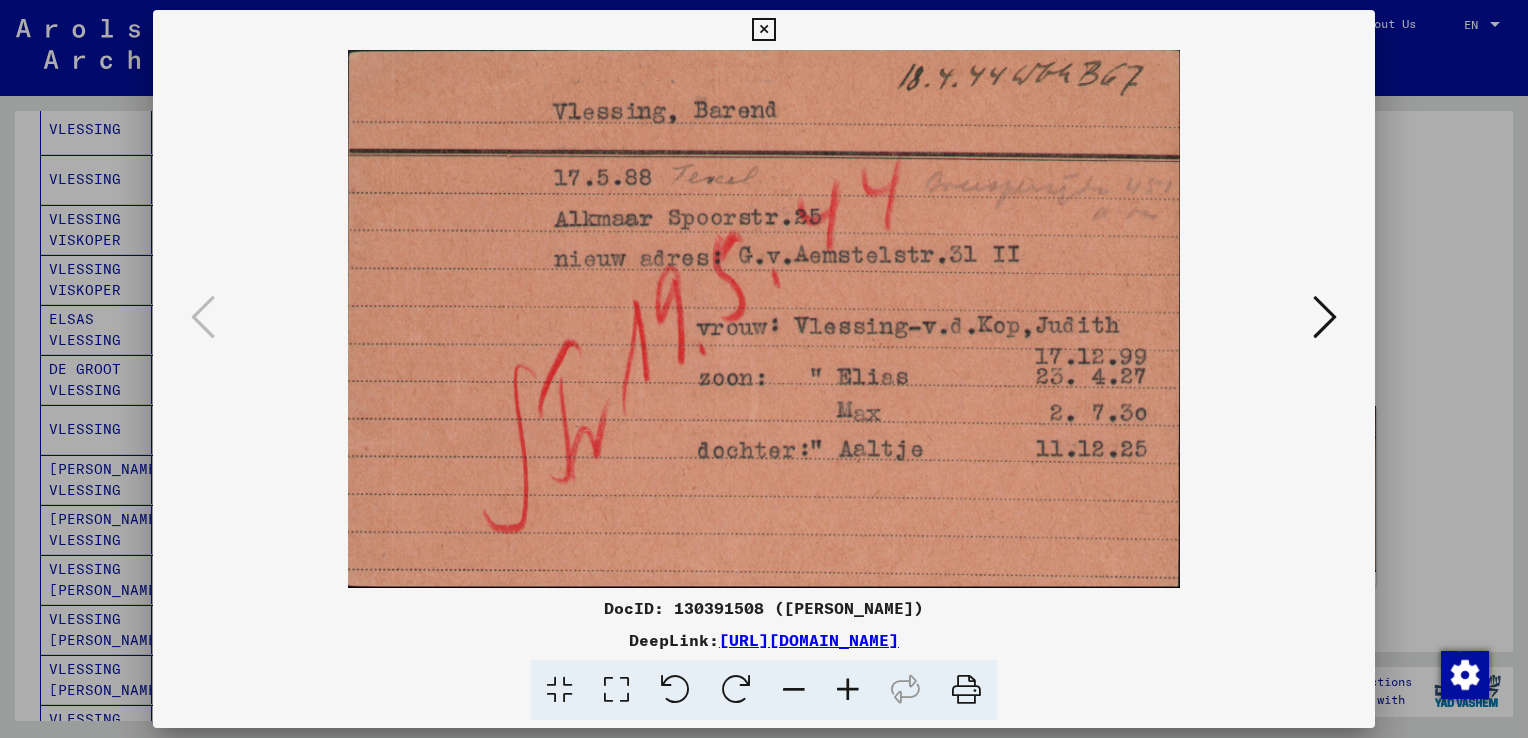 click at bounding box center [763, 30] 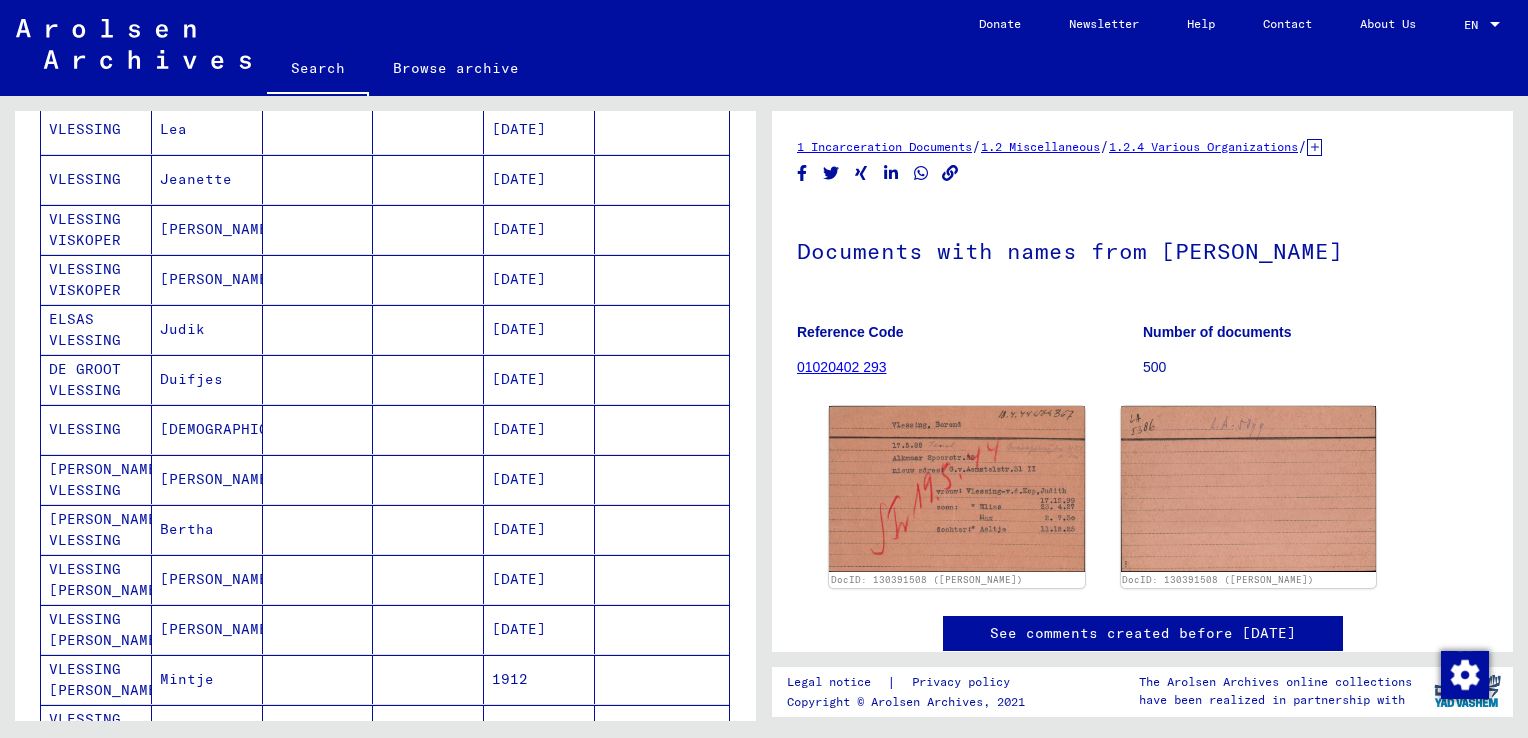 click on "Duifjes" at bounding box center (207, 429) 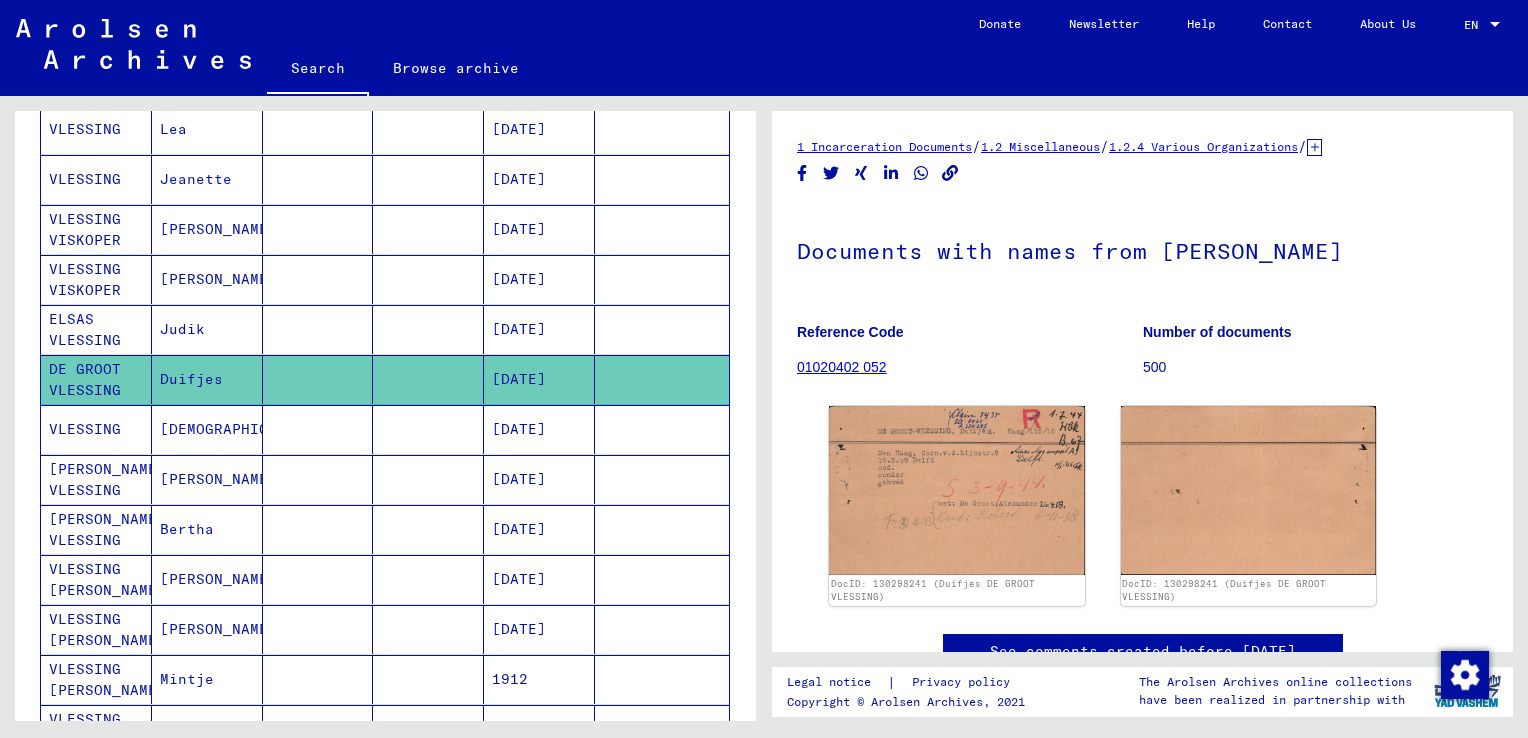 scroll, scrollTop: 0, scrollLeft: 0, axis: both 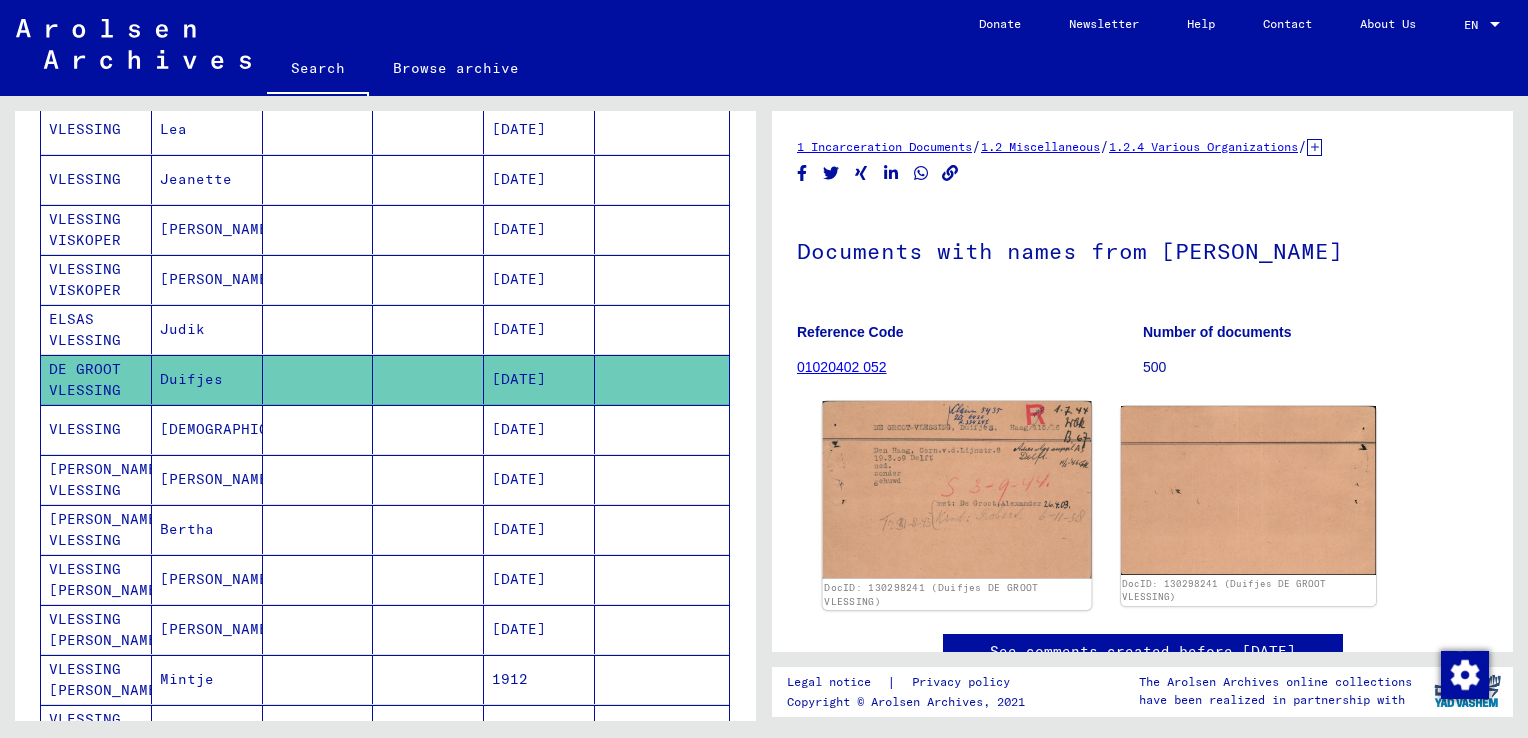 click 